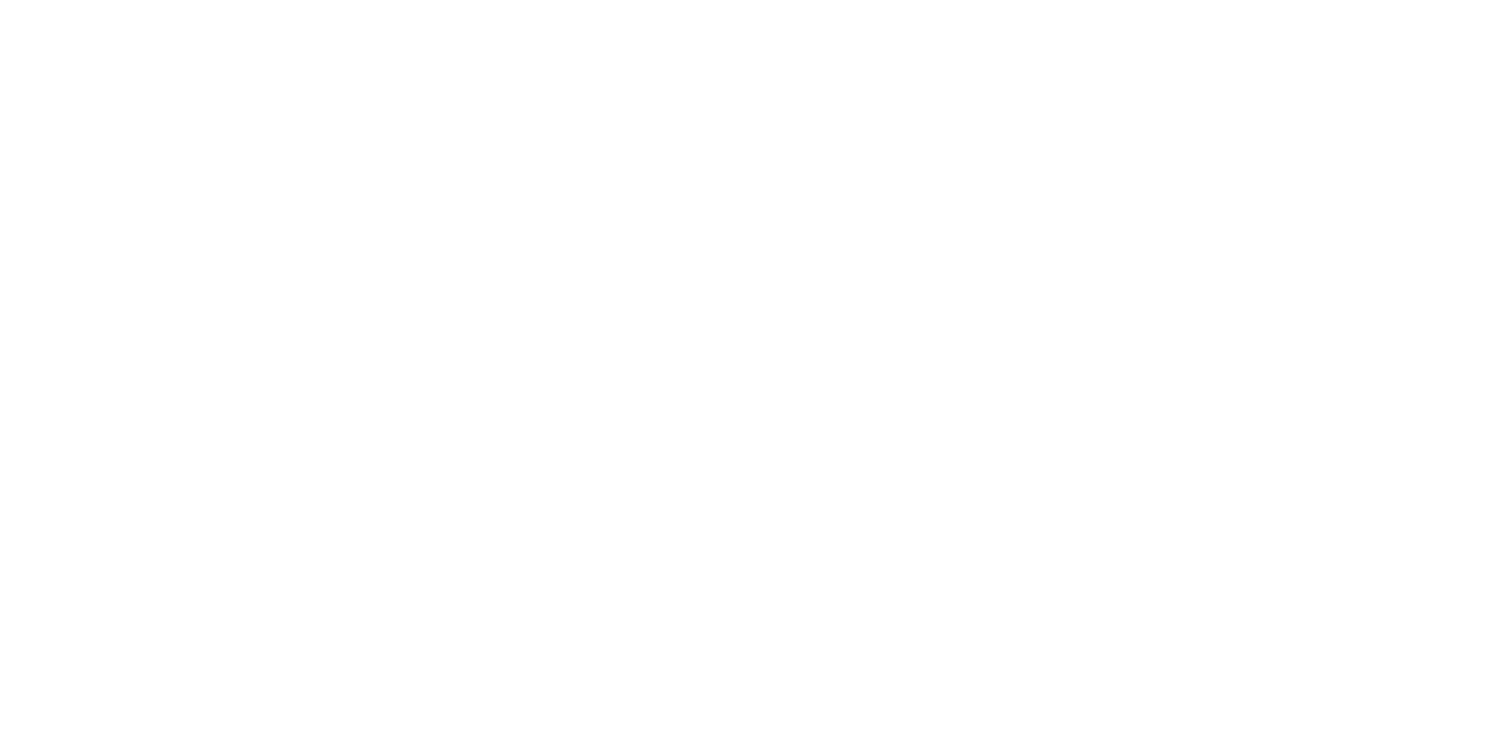 scroll, scrollTop: 0, scrollLeft: 0, axis: both 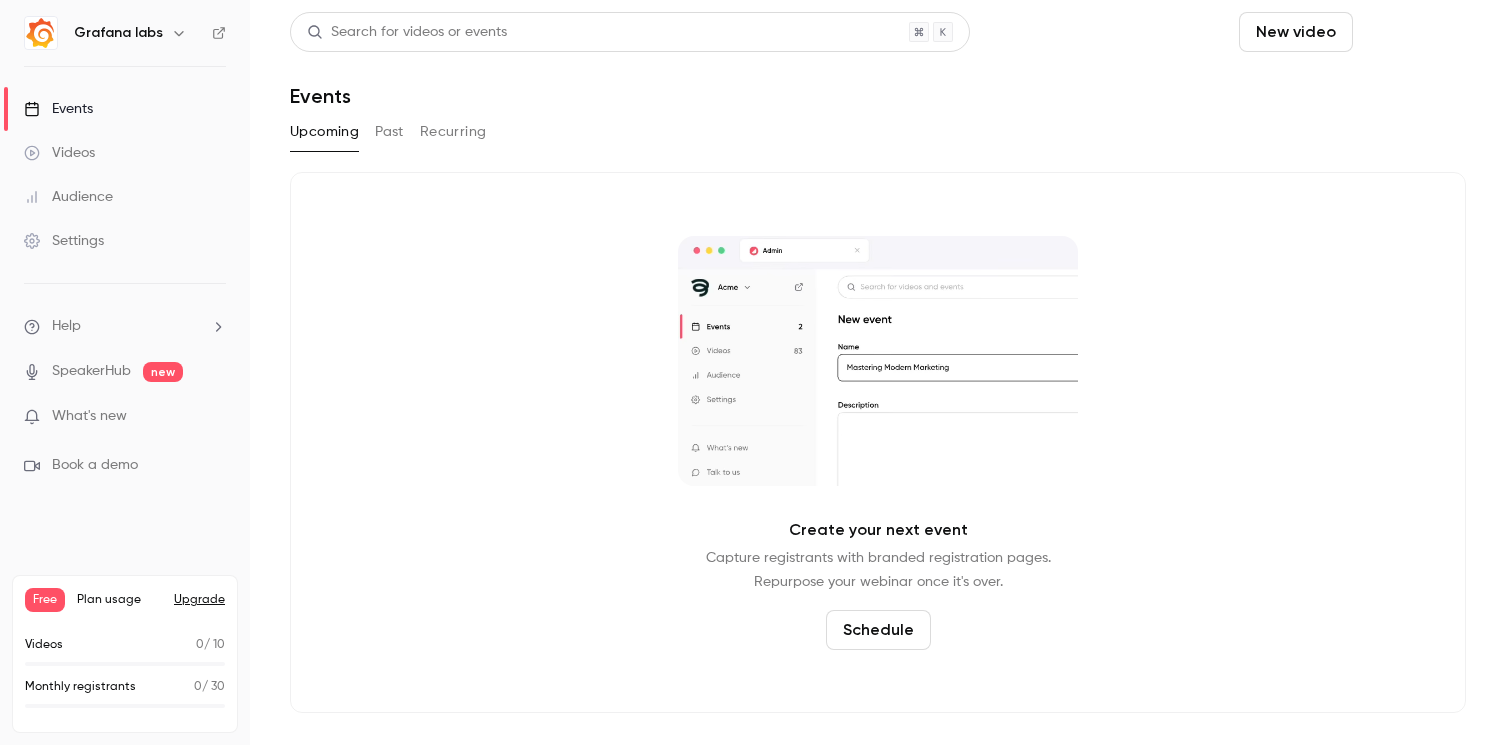 click on "Schedule" at bounding box center [1413, 32] 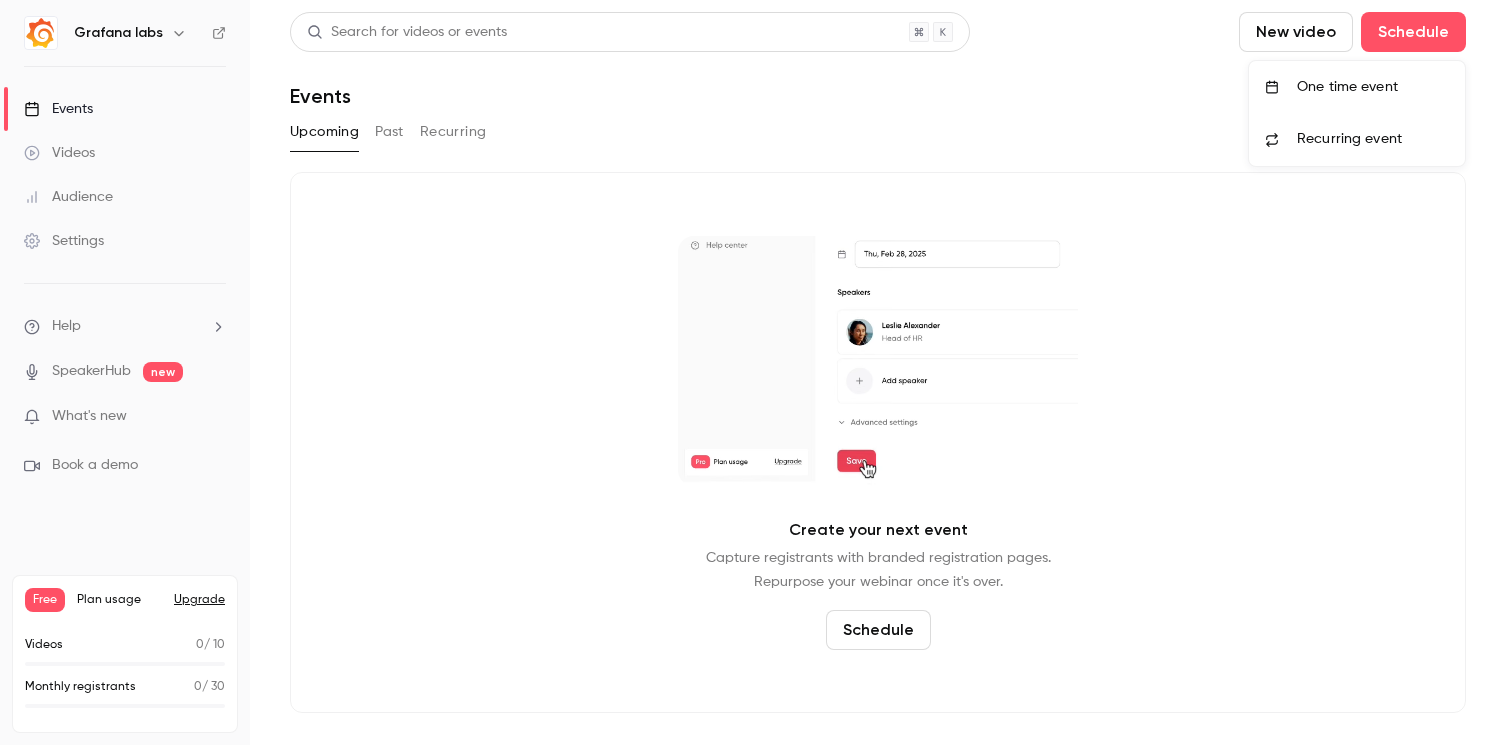 click on "One time event" at bounding box center (1373, 87) 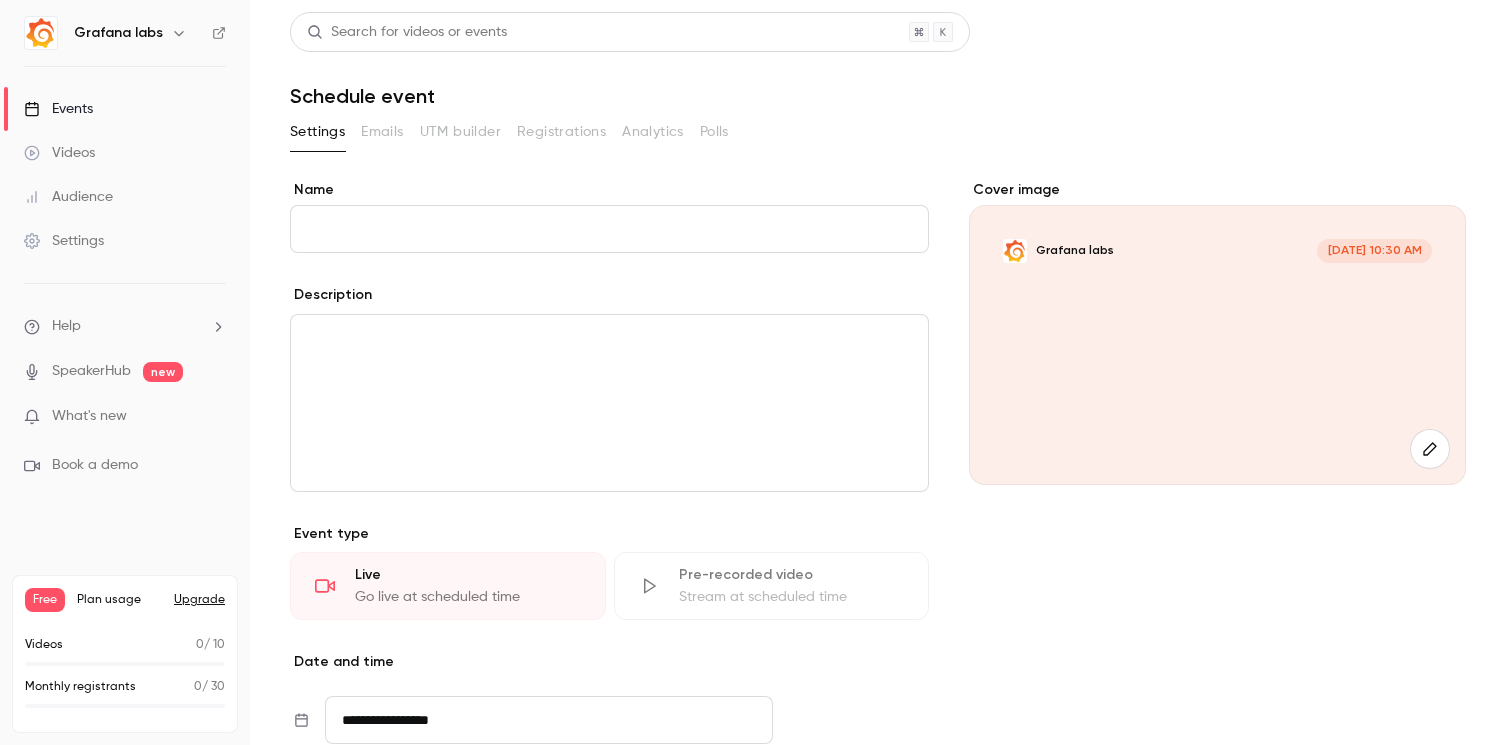 click on "Name" at bounding box center [609, 229] 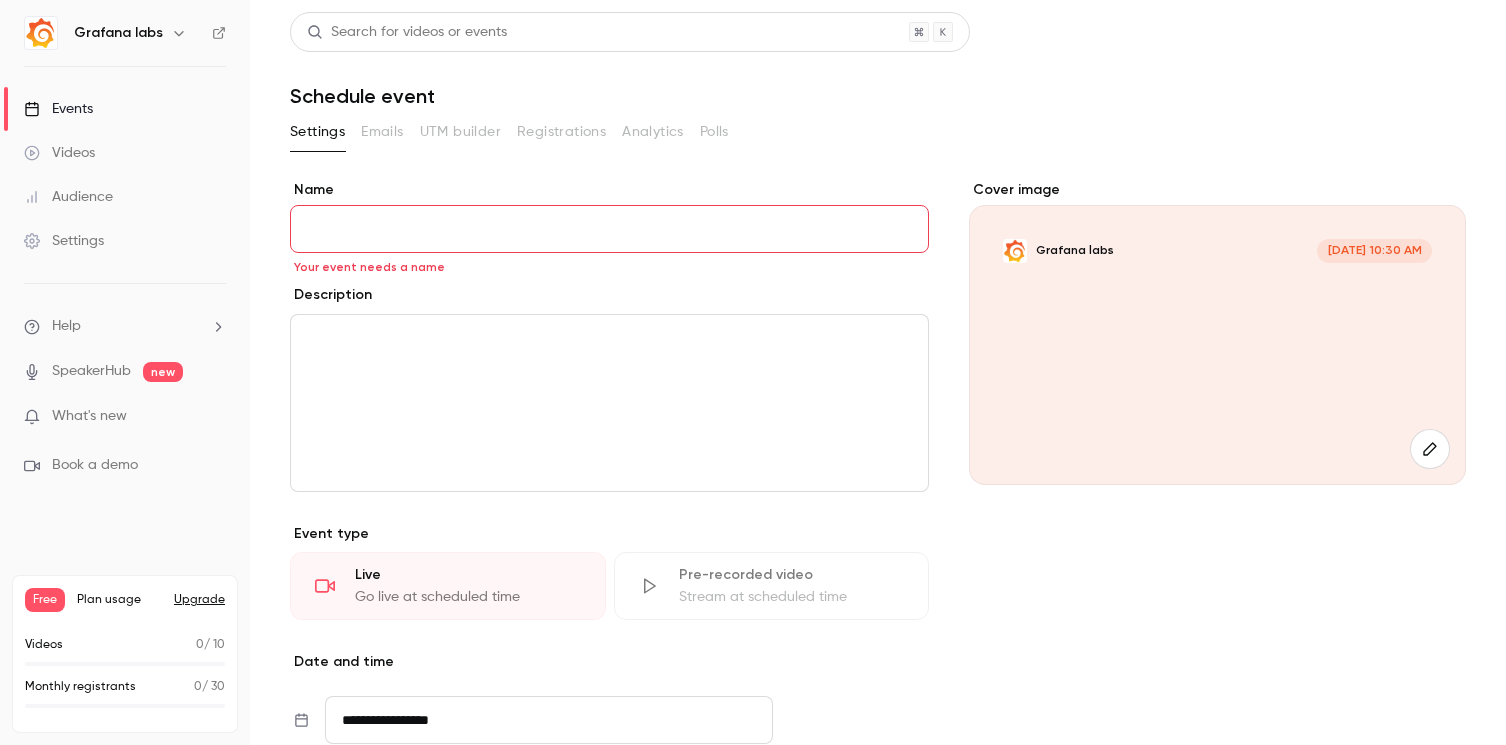 paste on "**********" 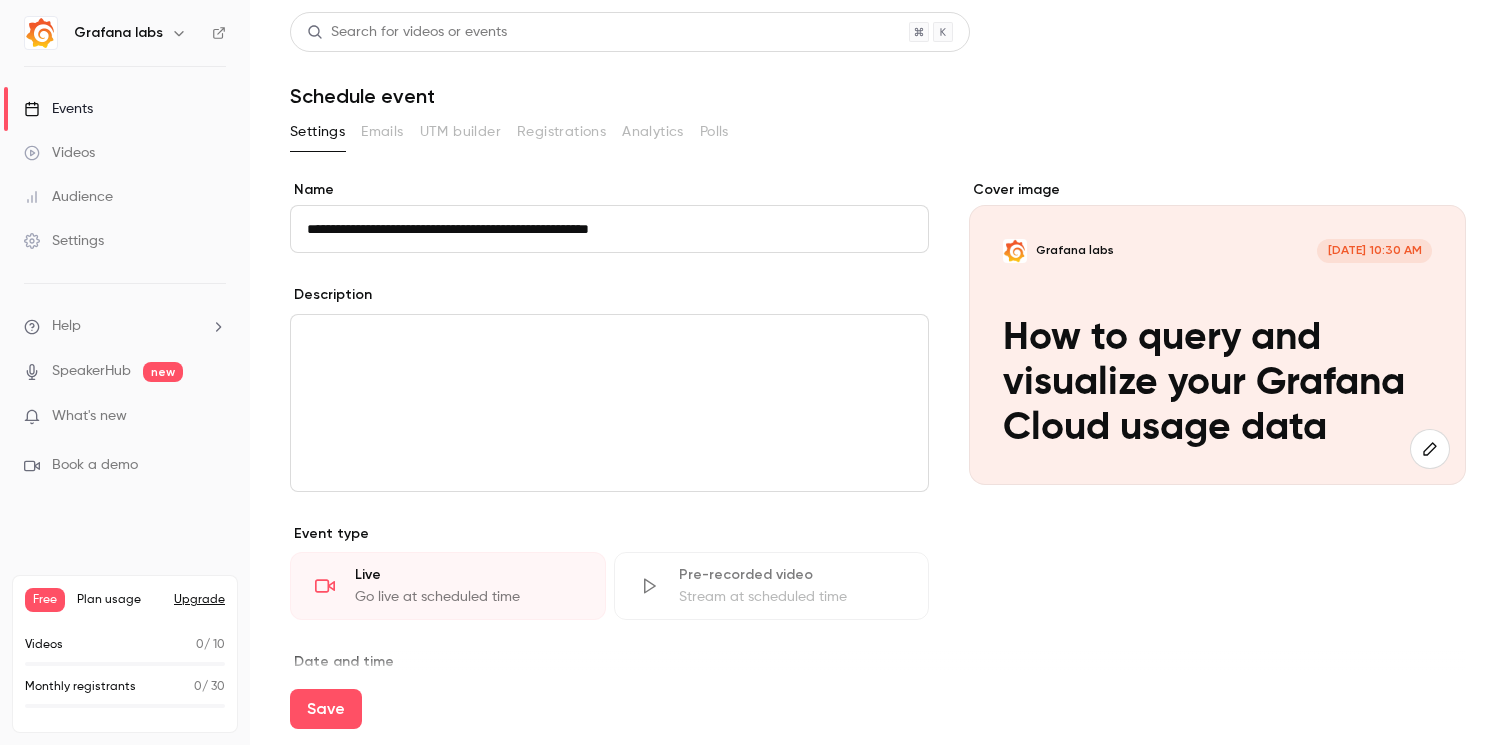 type on "**********" 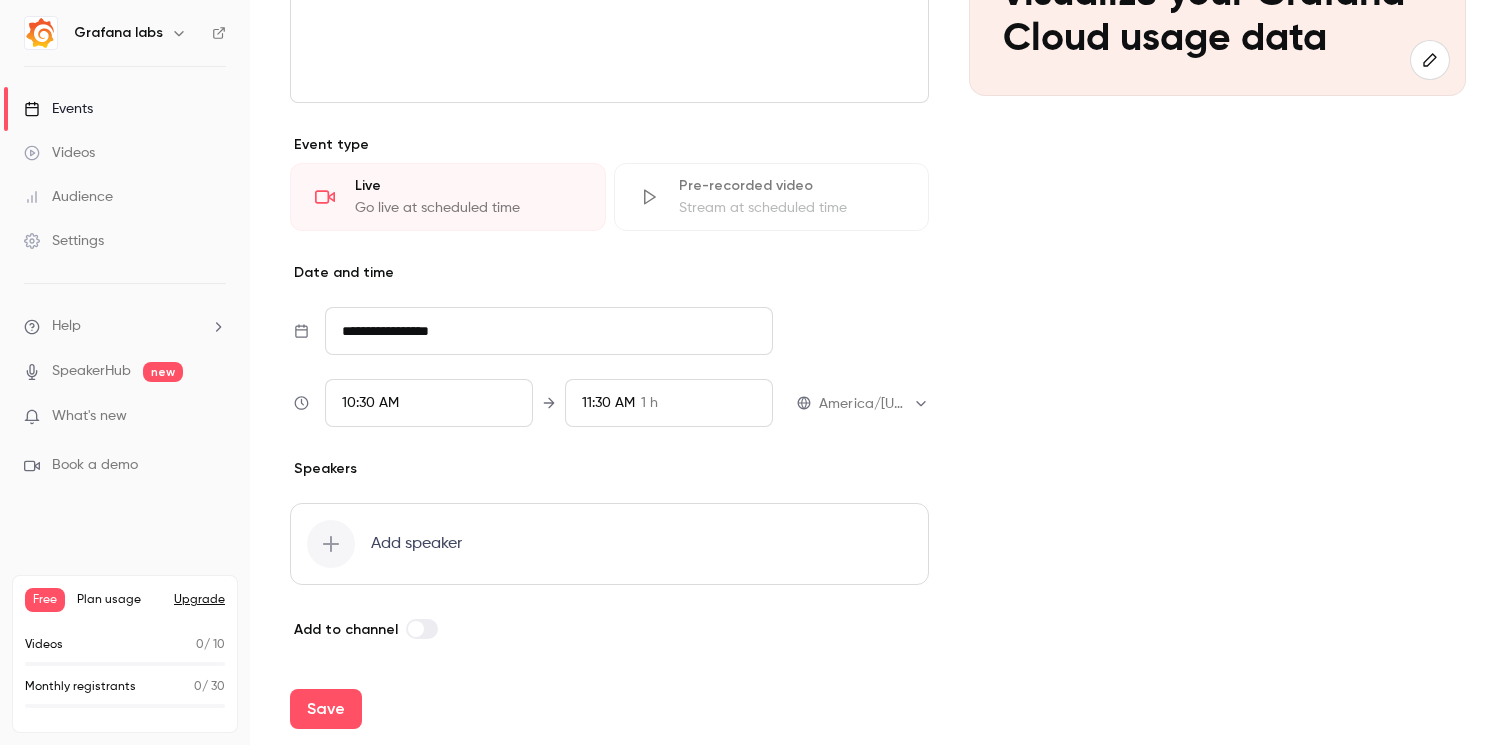 scroll, scrollTop: 0, scrollLeft: 0, axis: both 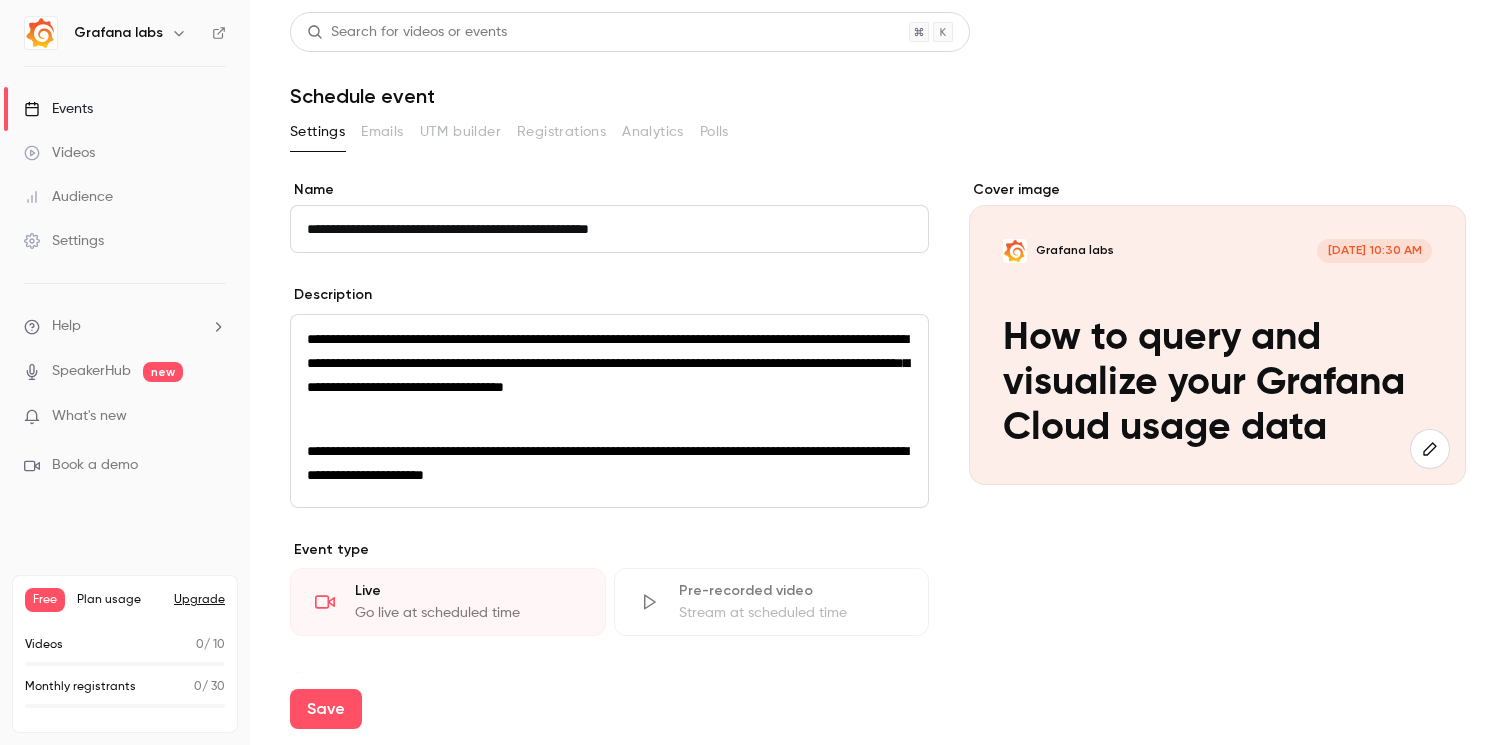 click on "Save" at bounding box center (878, 709) 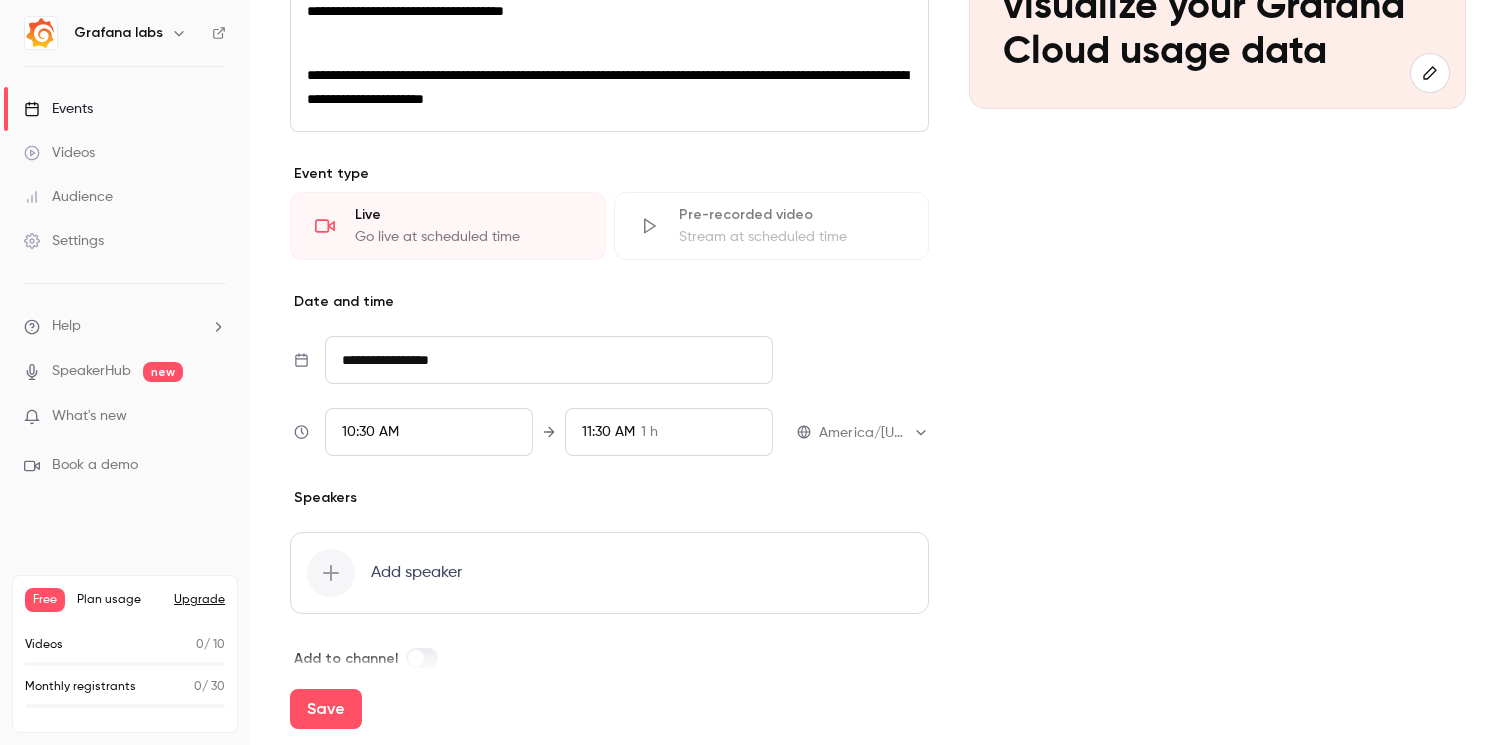 scroll, scrollTop: 380, scrollLeft: 0, axis: vertical 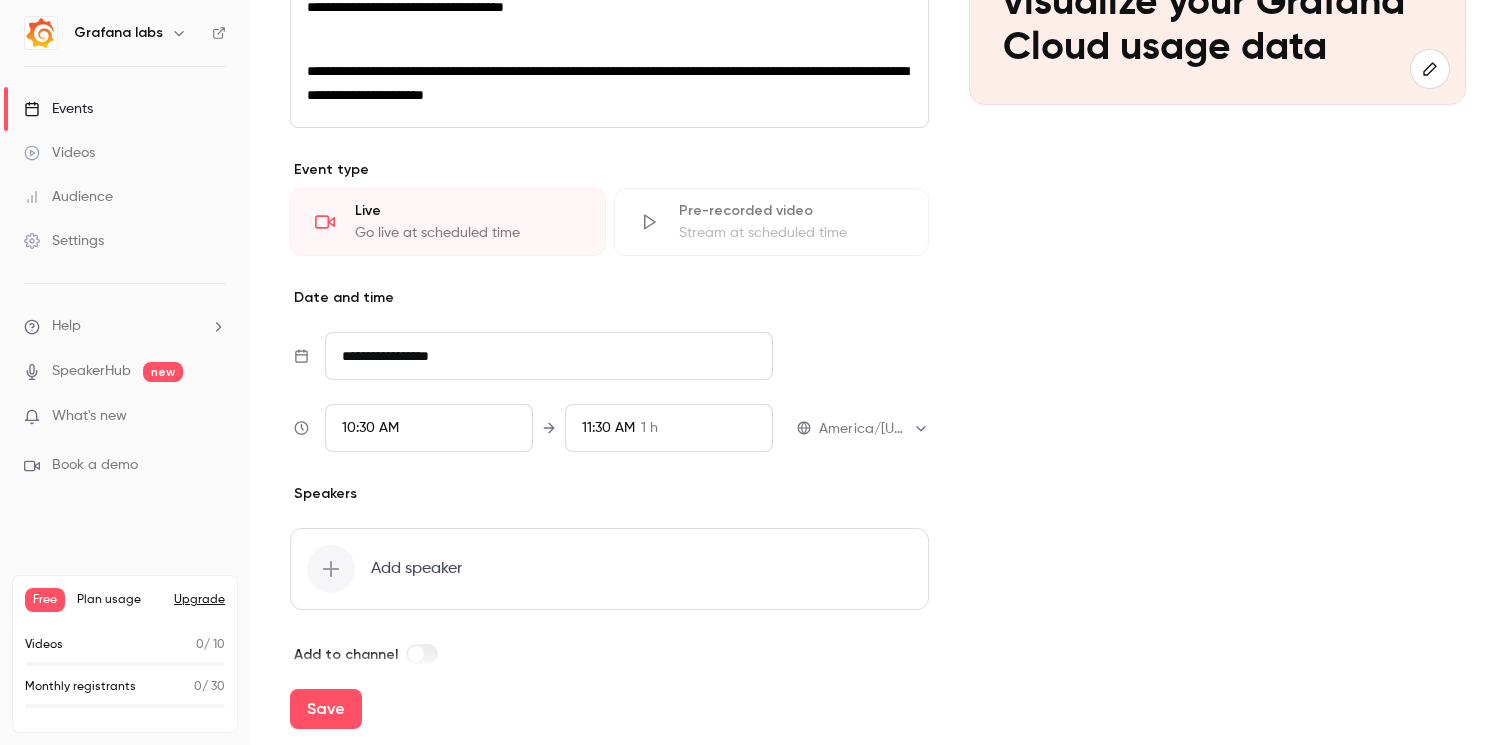 click on "**********" at bounding box center (549, 356) 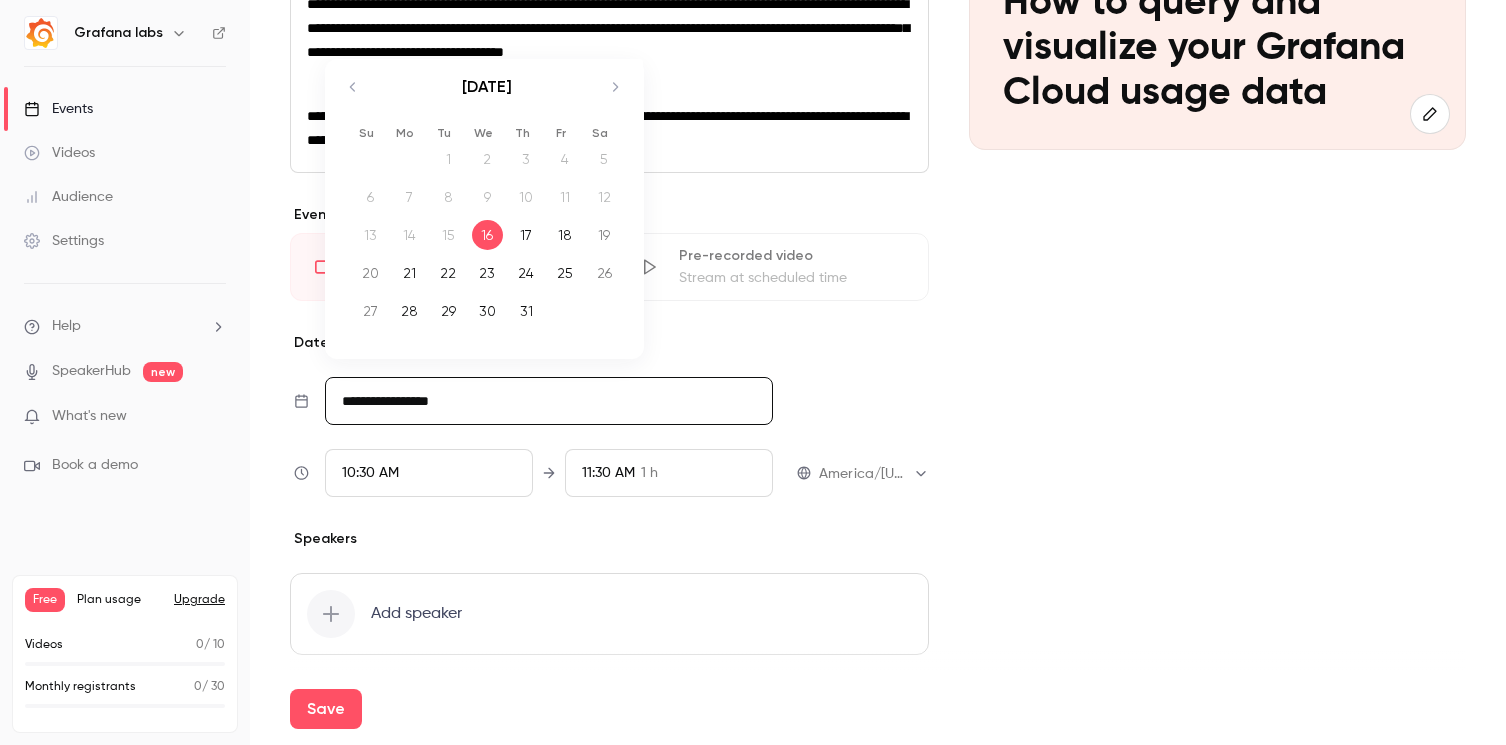 scroll, scrollTop: 334, scrollLeft: 0, axis: vertical 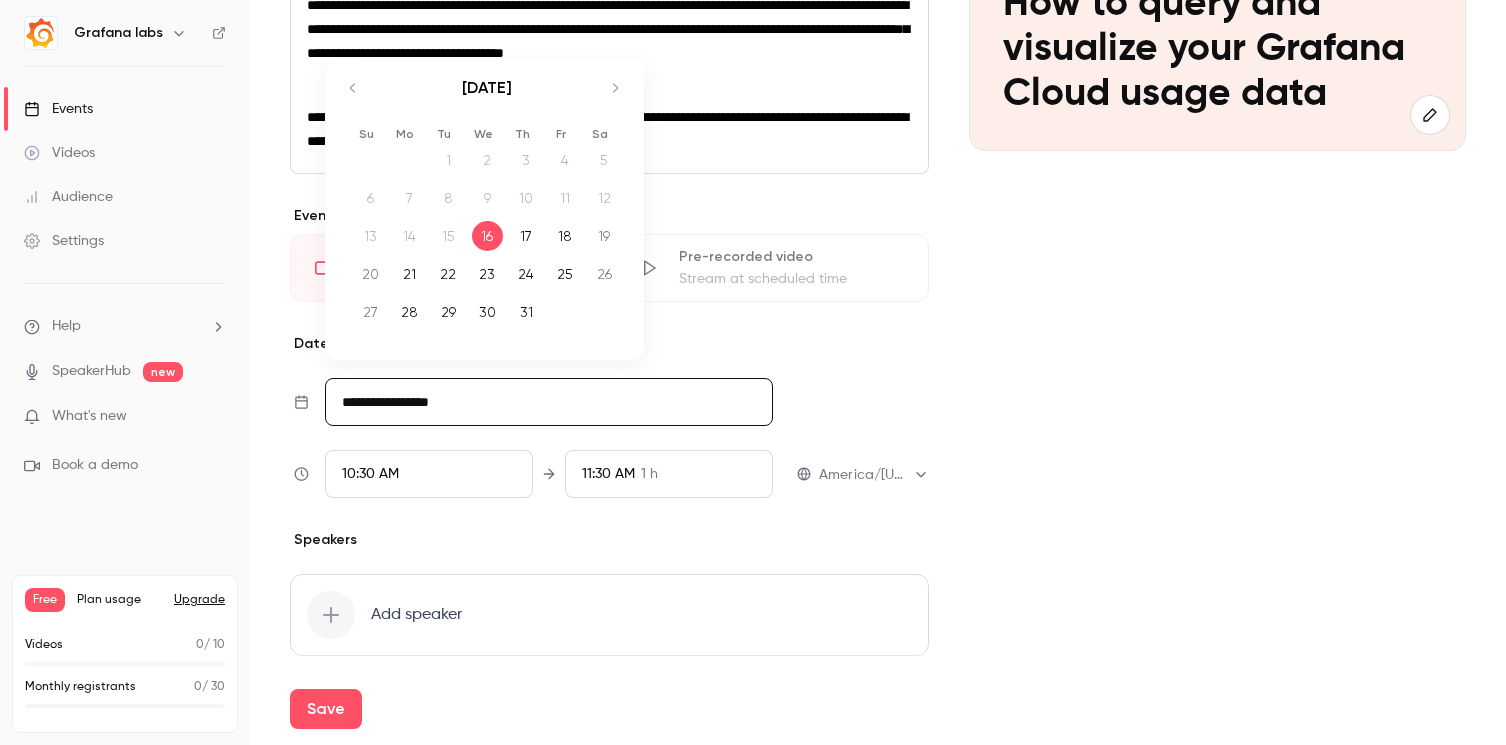 click on "17" at bounding box center (526, 236) 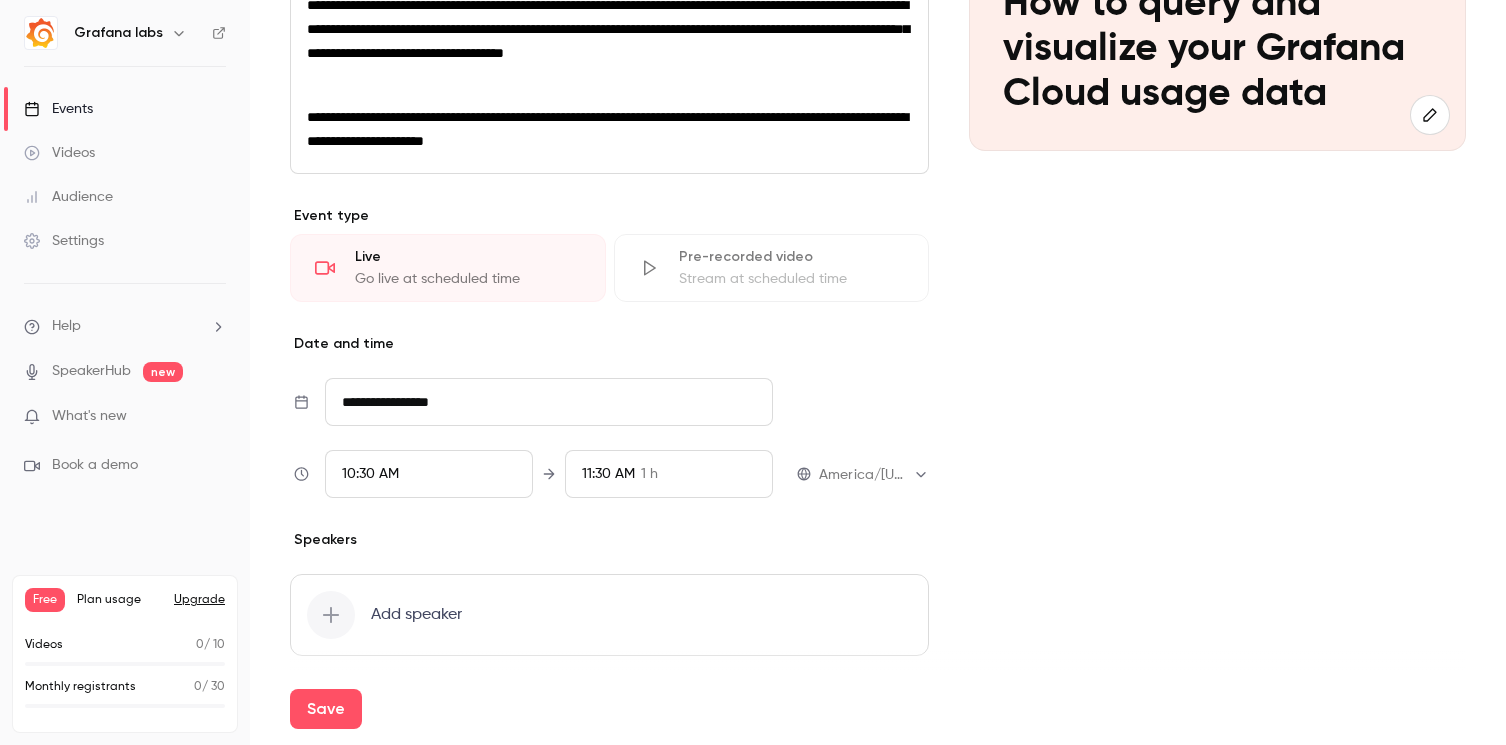 click on "10:30 AM" at bounding box center (429, 474) 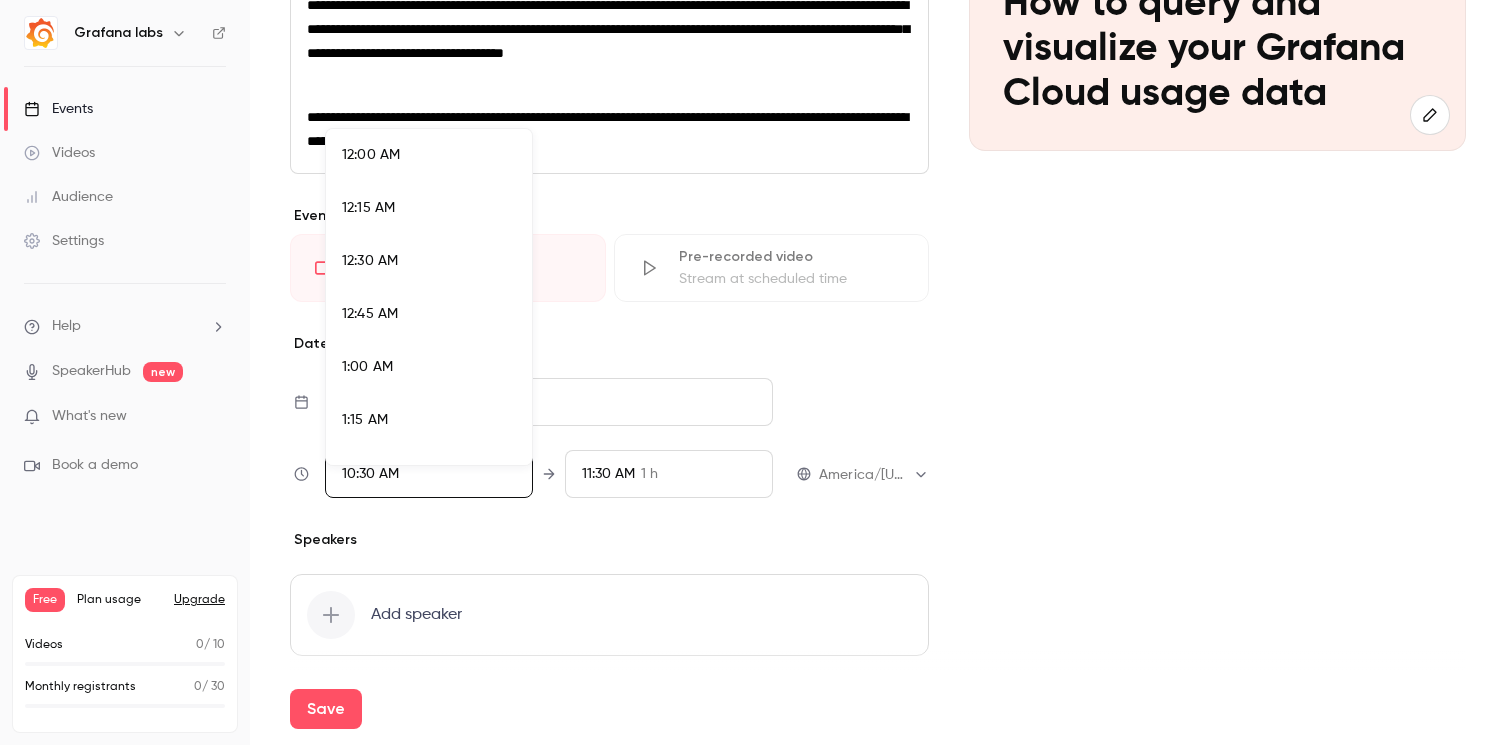 scroll, scrollTop: 2084, scrollLeft: 0, axis: vertical 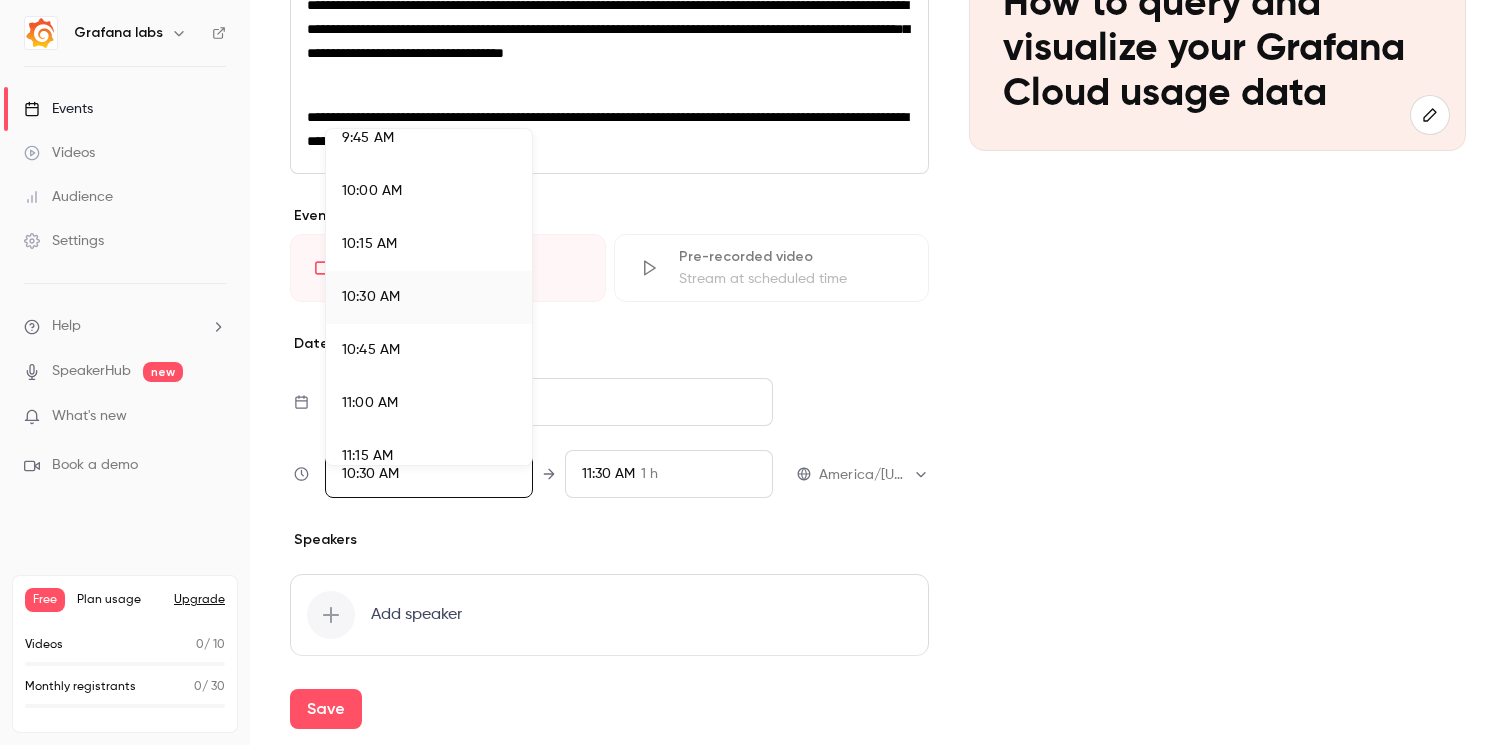 click at bounding box center (753, 372) 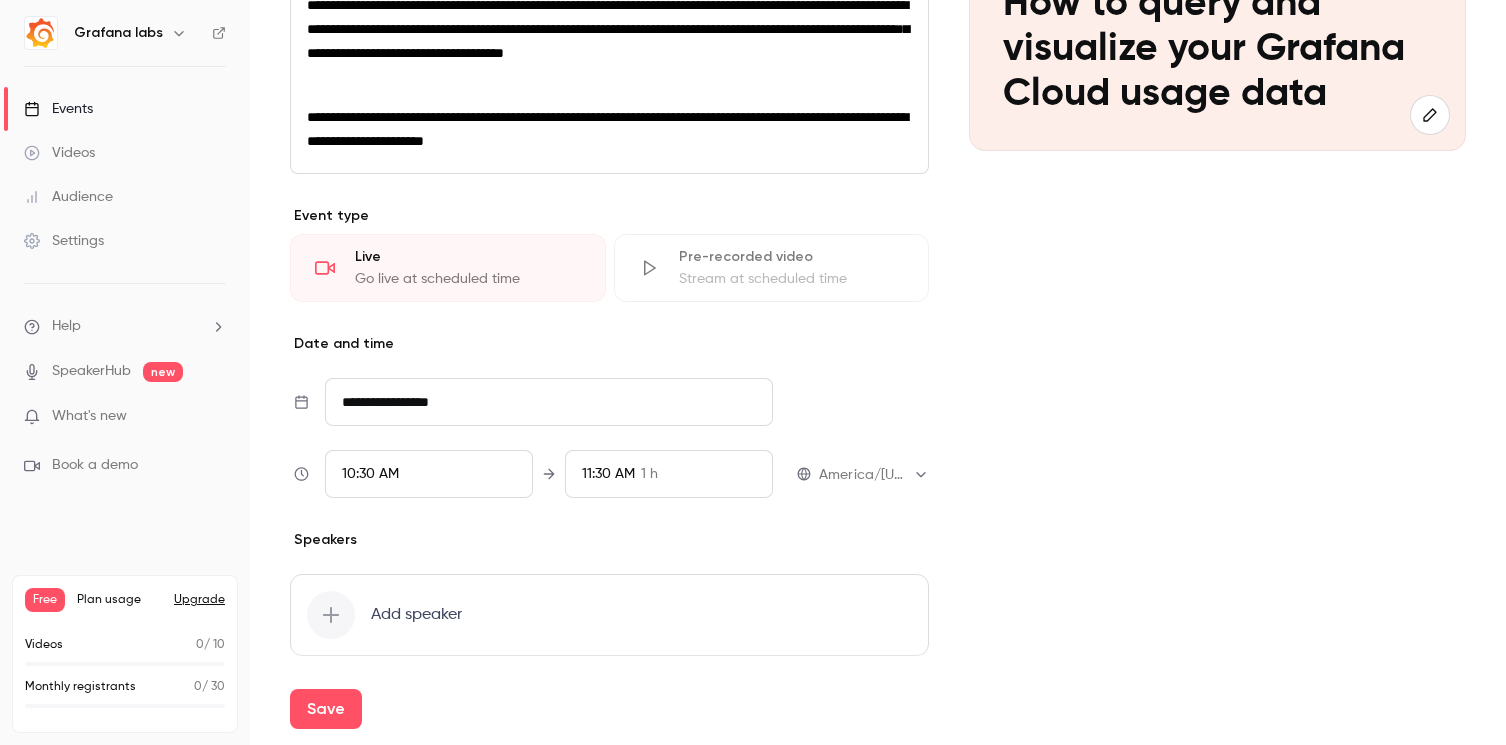 click on "10:30 AM" at bounding box center (429, 474) 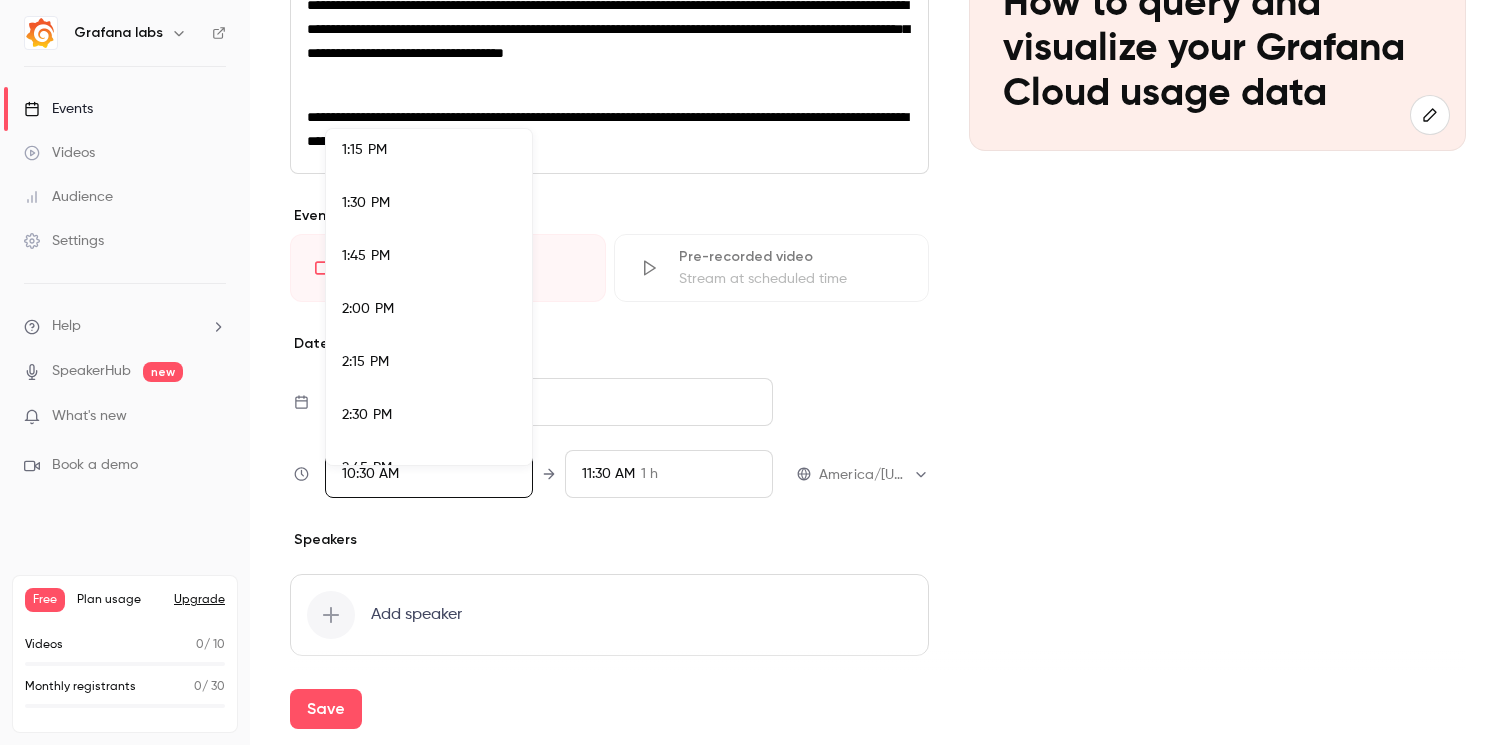 scroll, scrollTop: 2818, scrollLeft: 0, axis: vertical 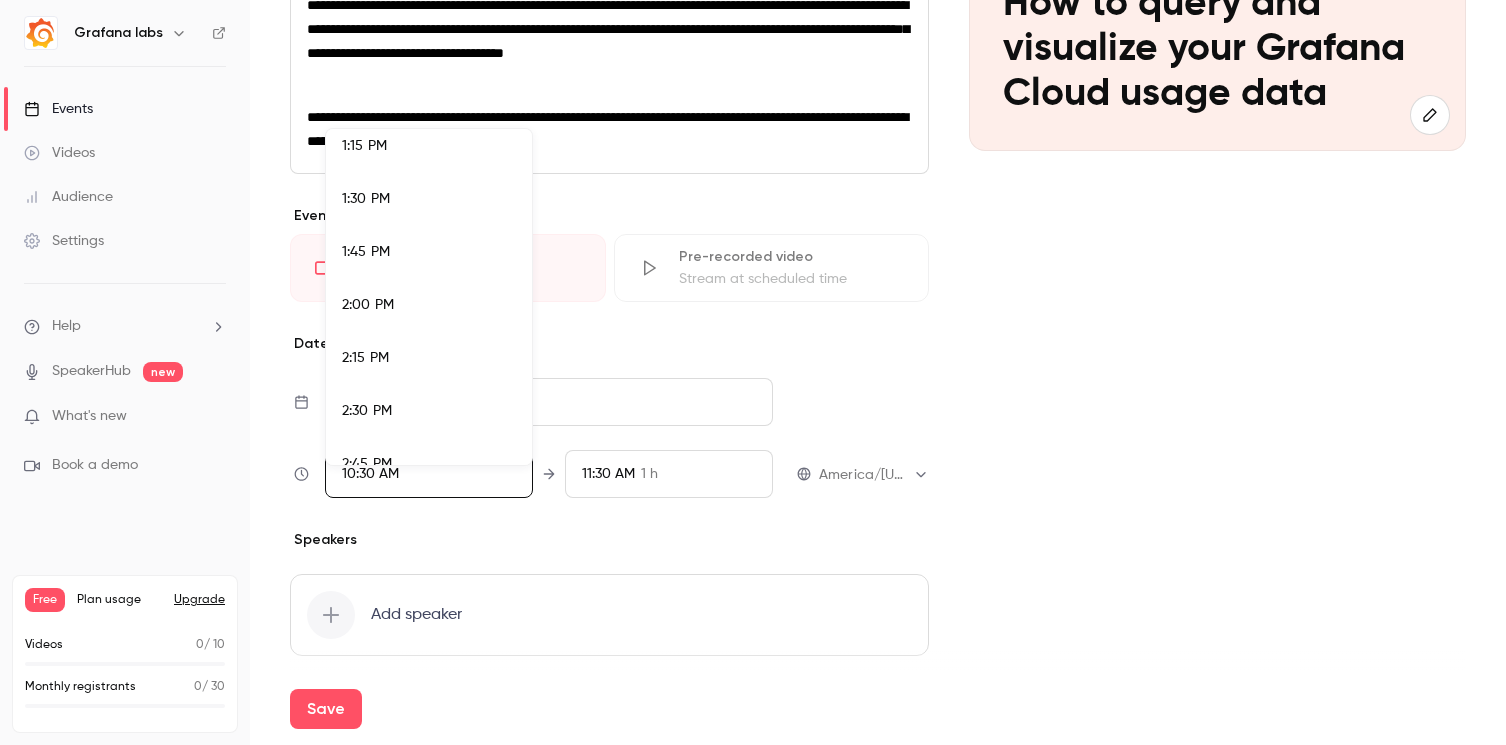 click on "2:15 PM" at bounding box center [429, 358] 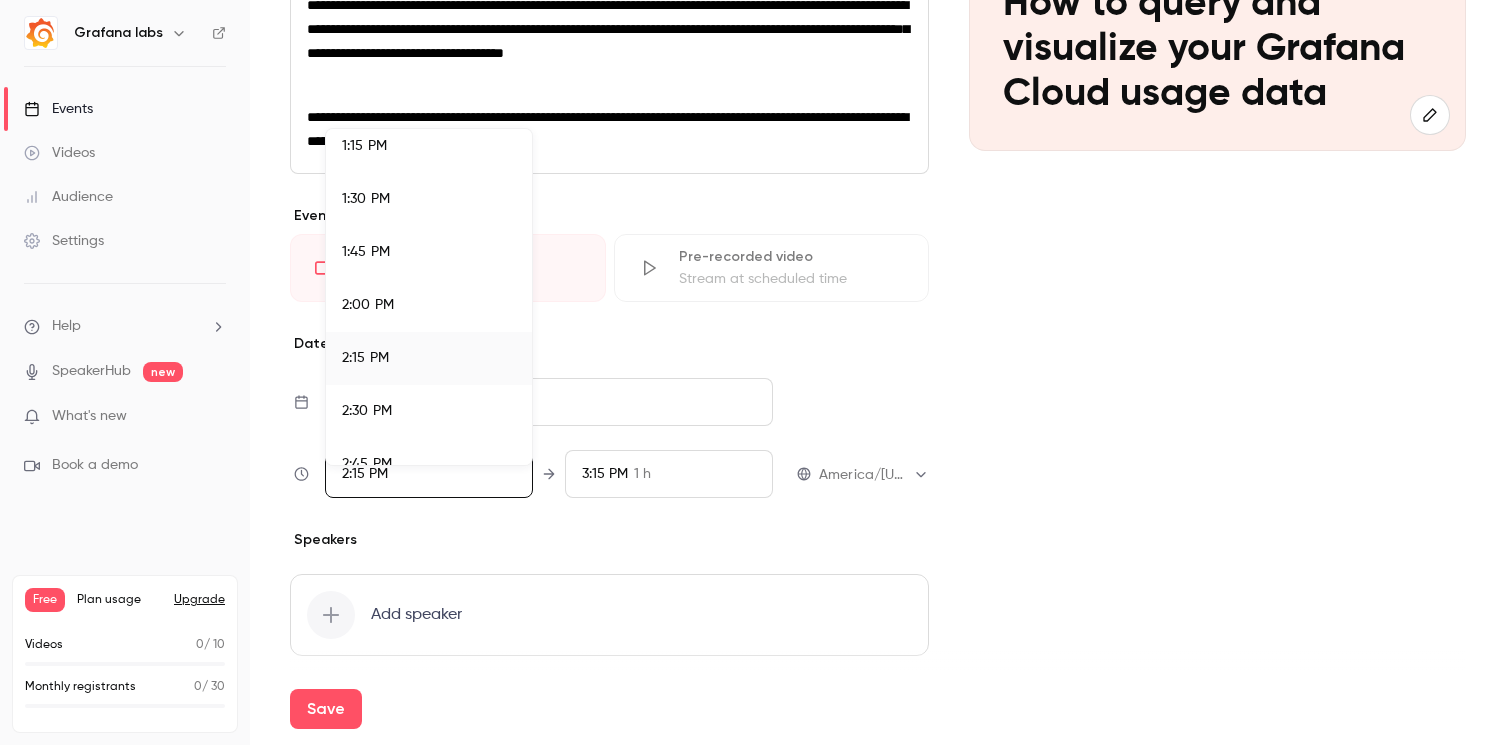 click at bounding box center (753, 372) 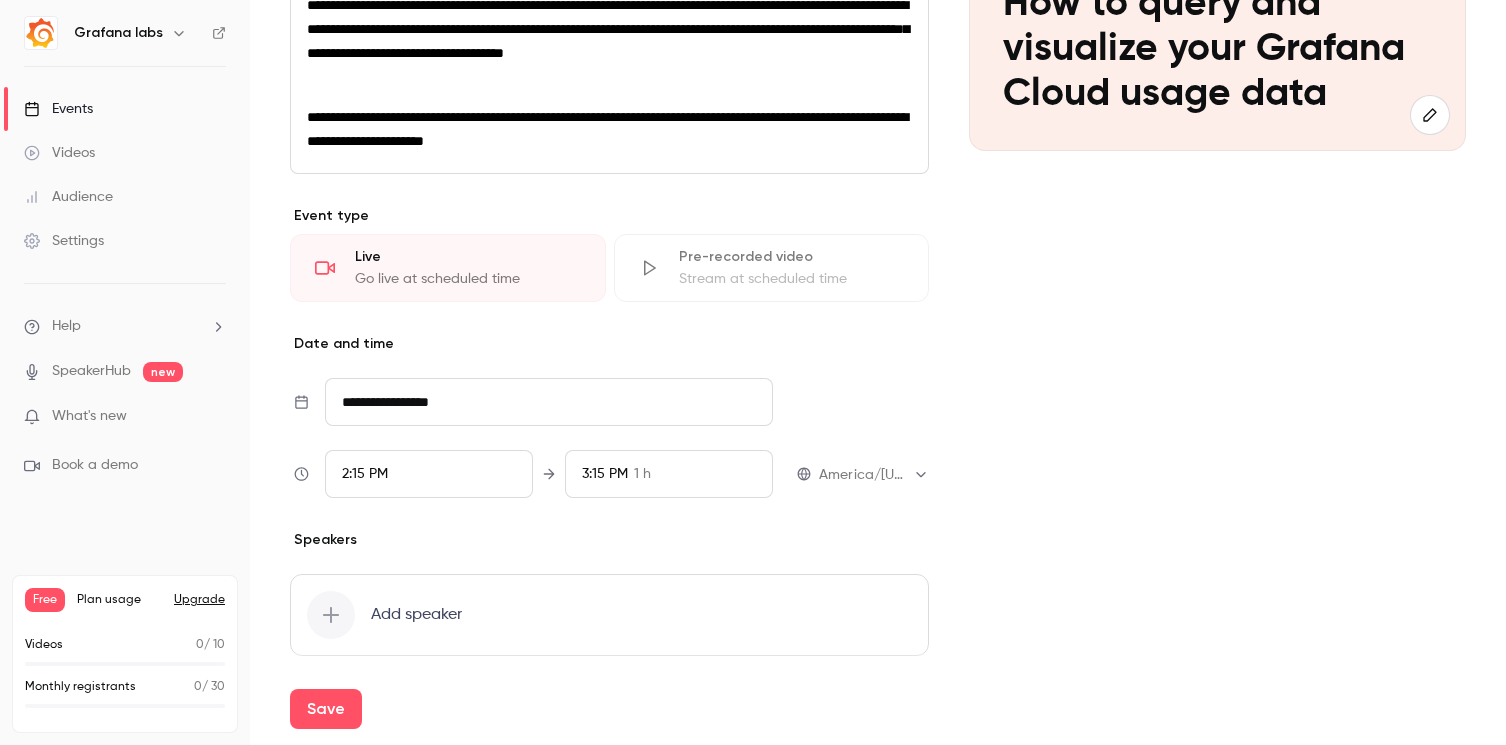 click on "1 h" at bounding box center (642, 474) 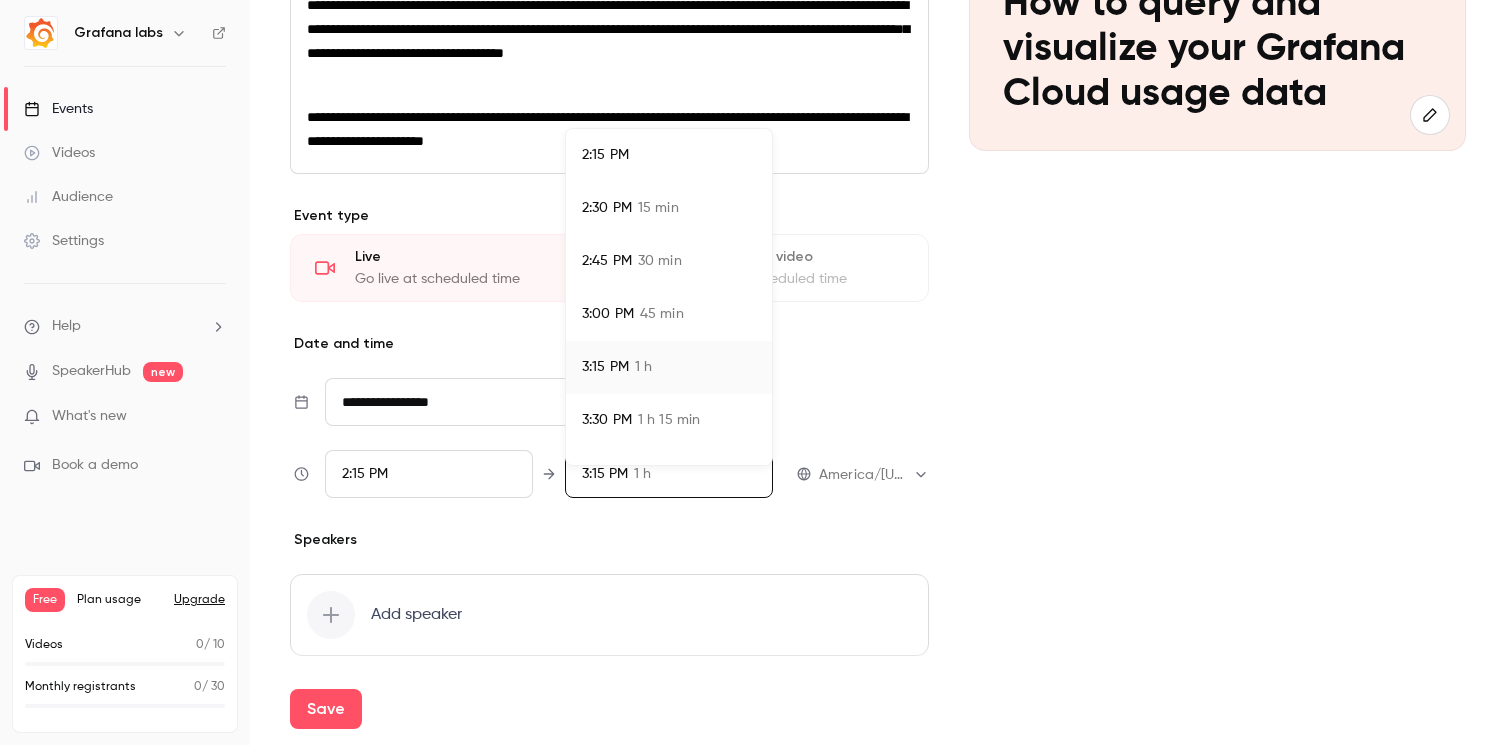 click on "30 min" at bounding box center [660, 261] 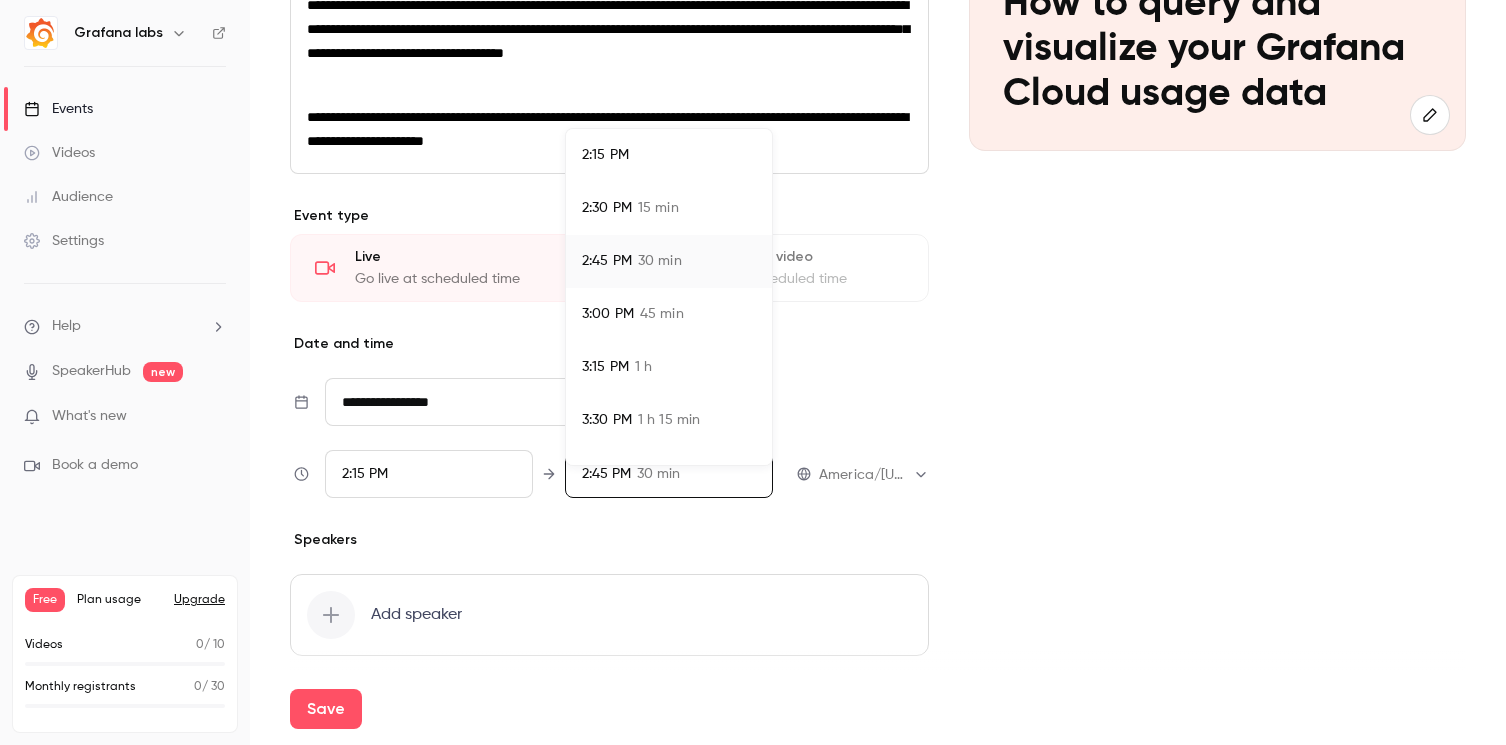 click at bounding box center (753, 372) 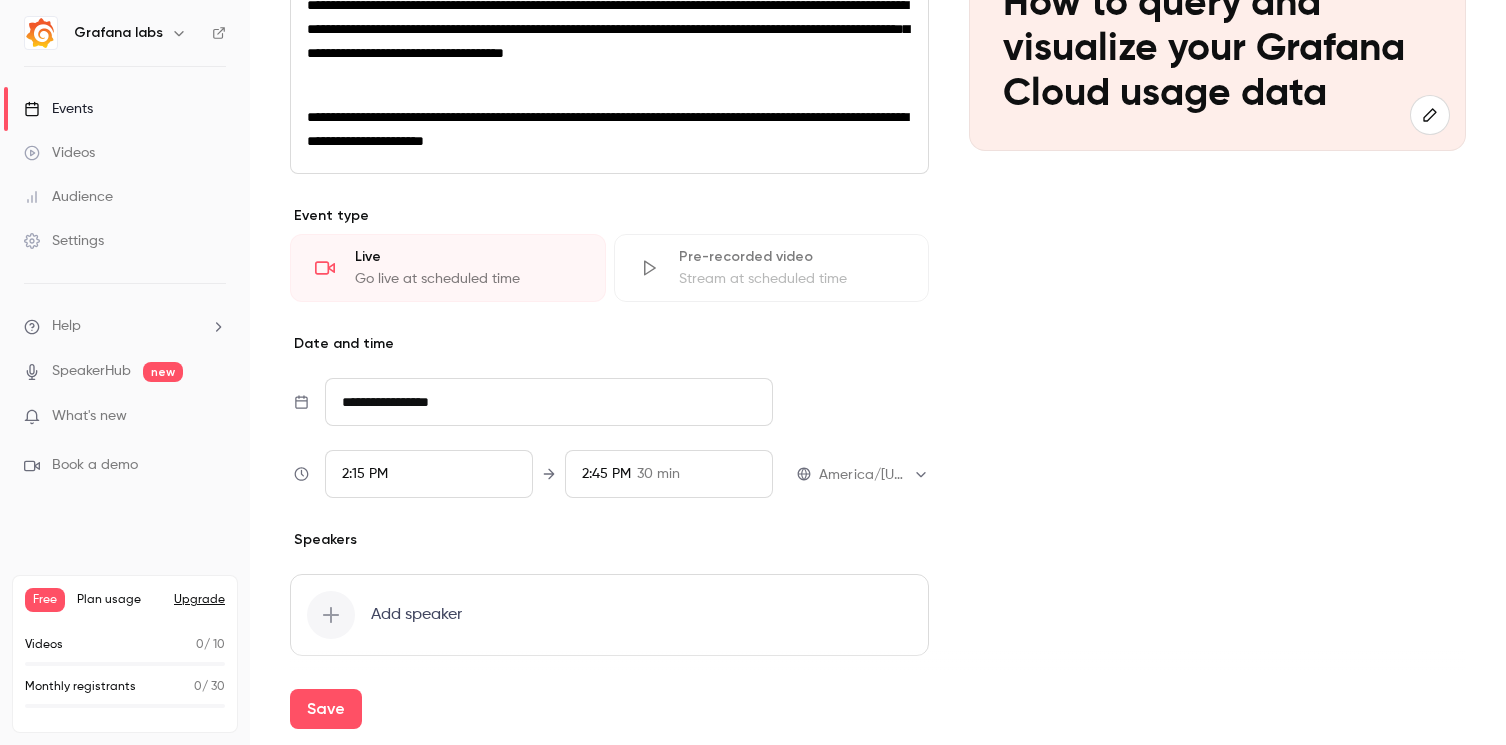 scroll, scrollTop: 429, scrollLeft: 0, axis: vertical 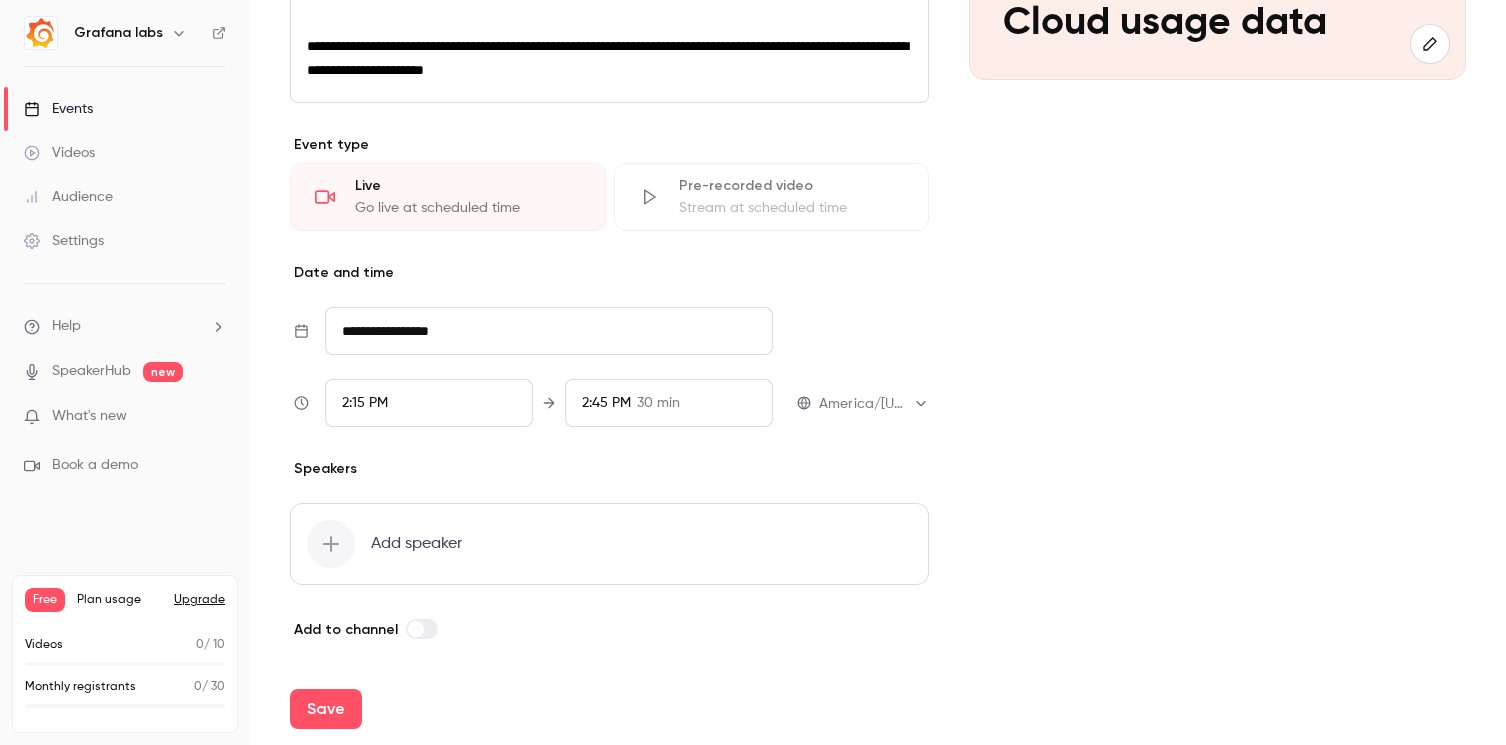 click at bounding box center [331, 544] 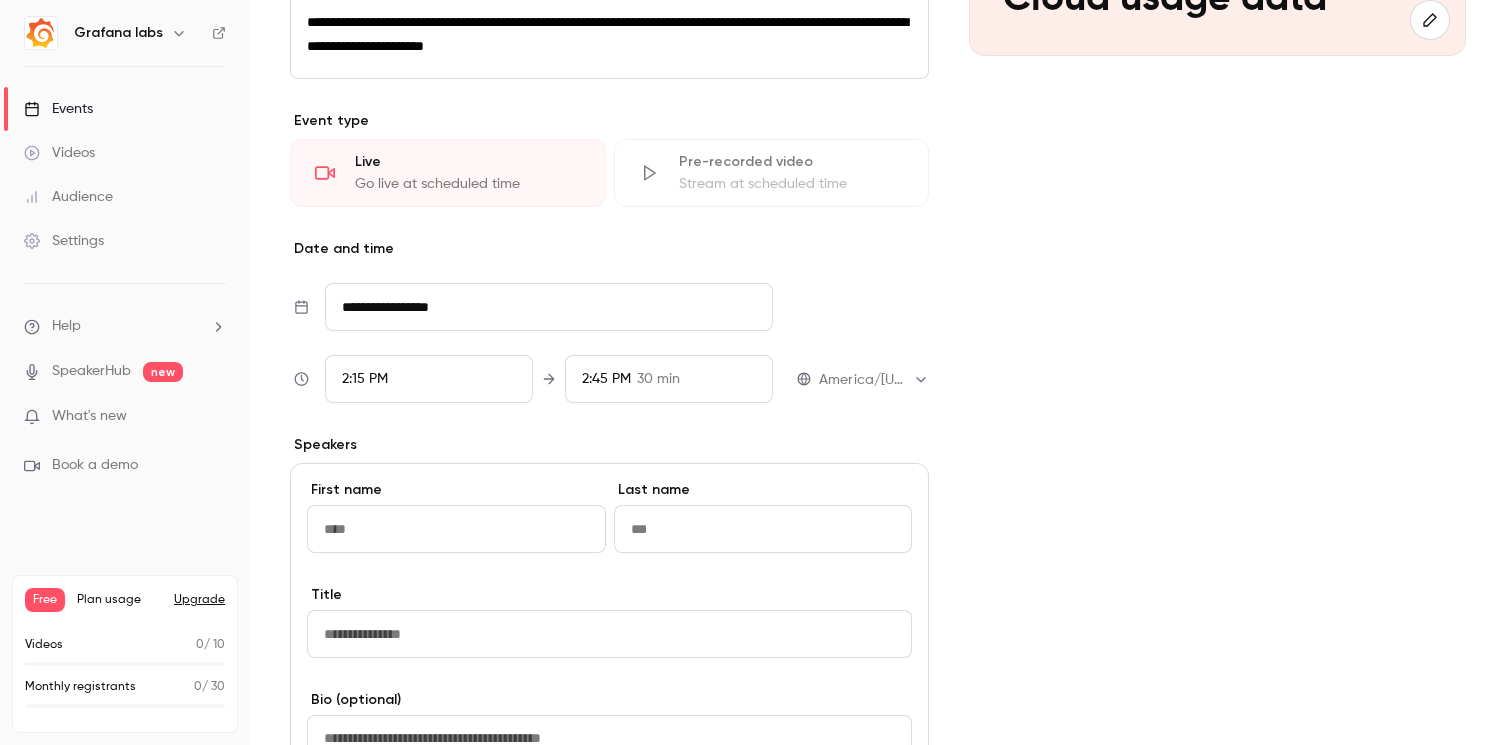 type on "*****" 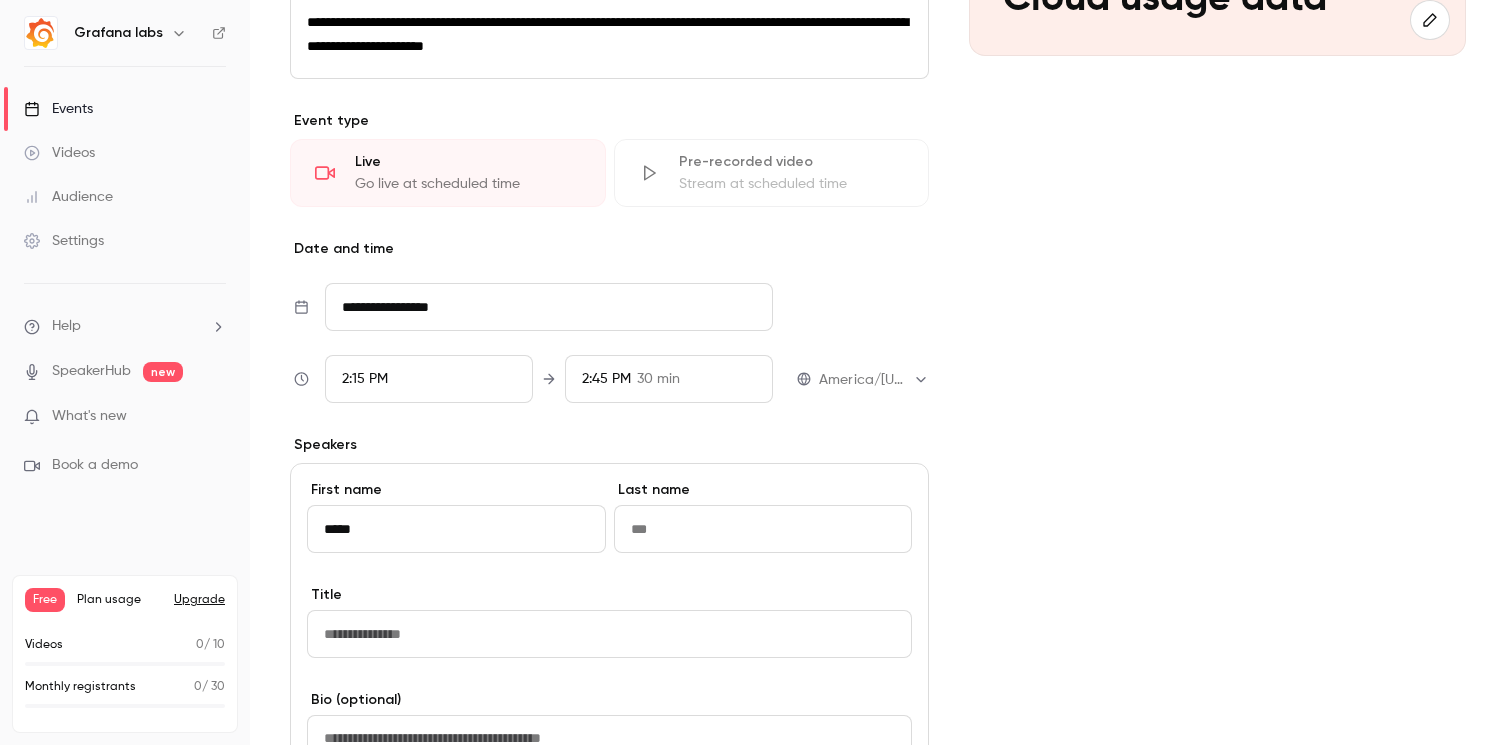 type on "*****" 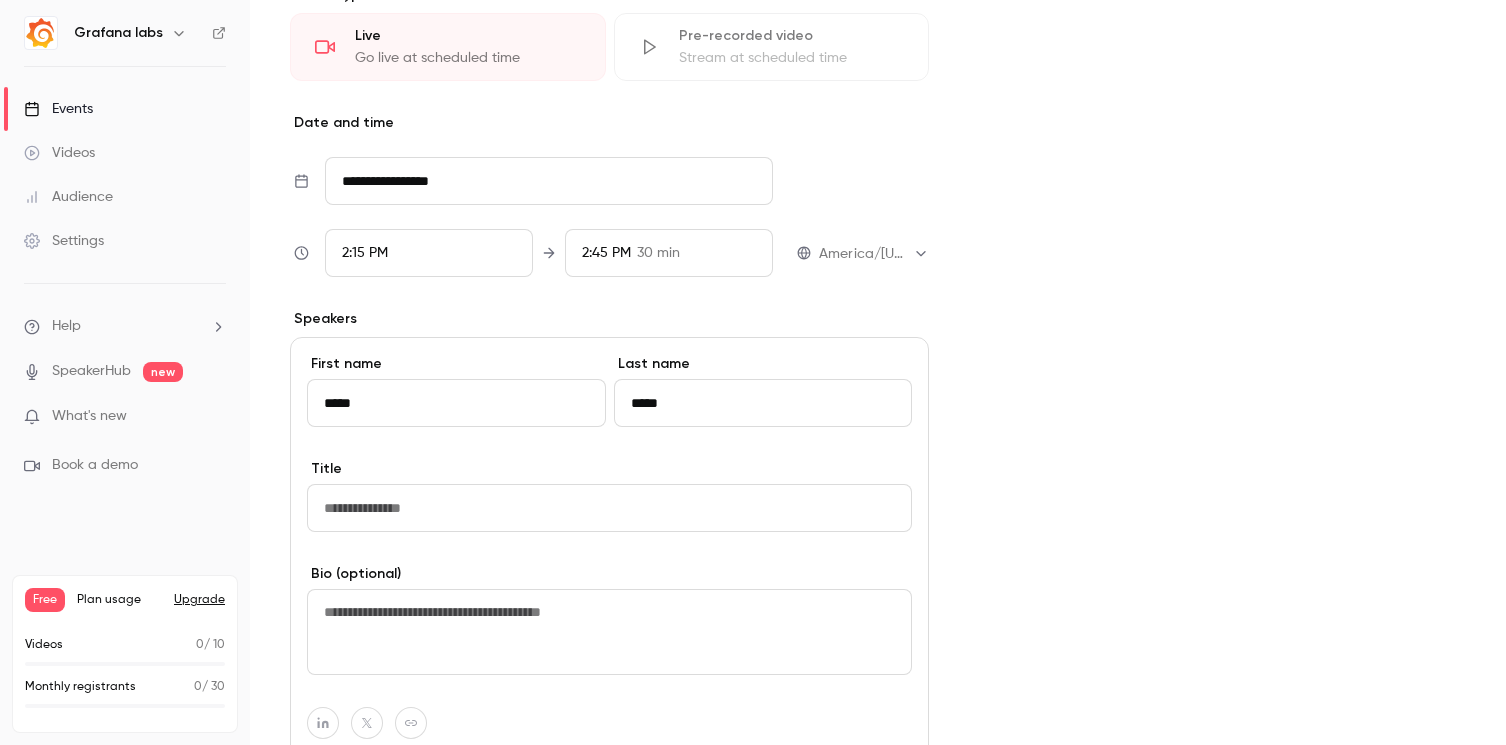 scroll, scrollTop: 557, scrollLeft: 0, axis: vertical 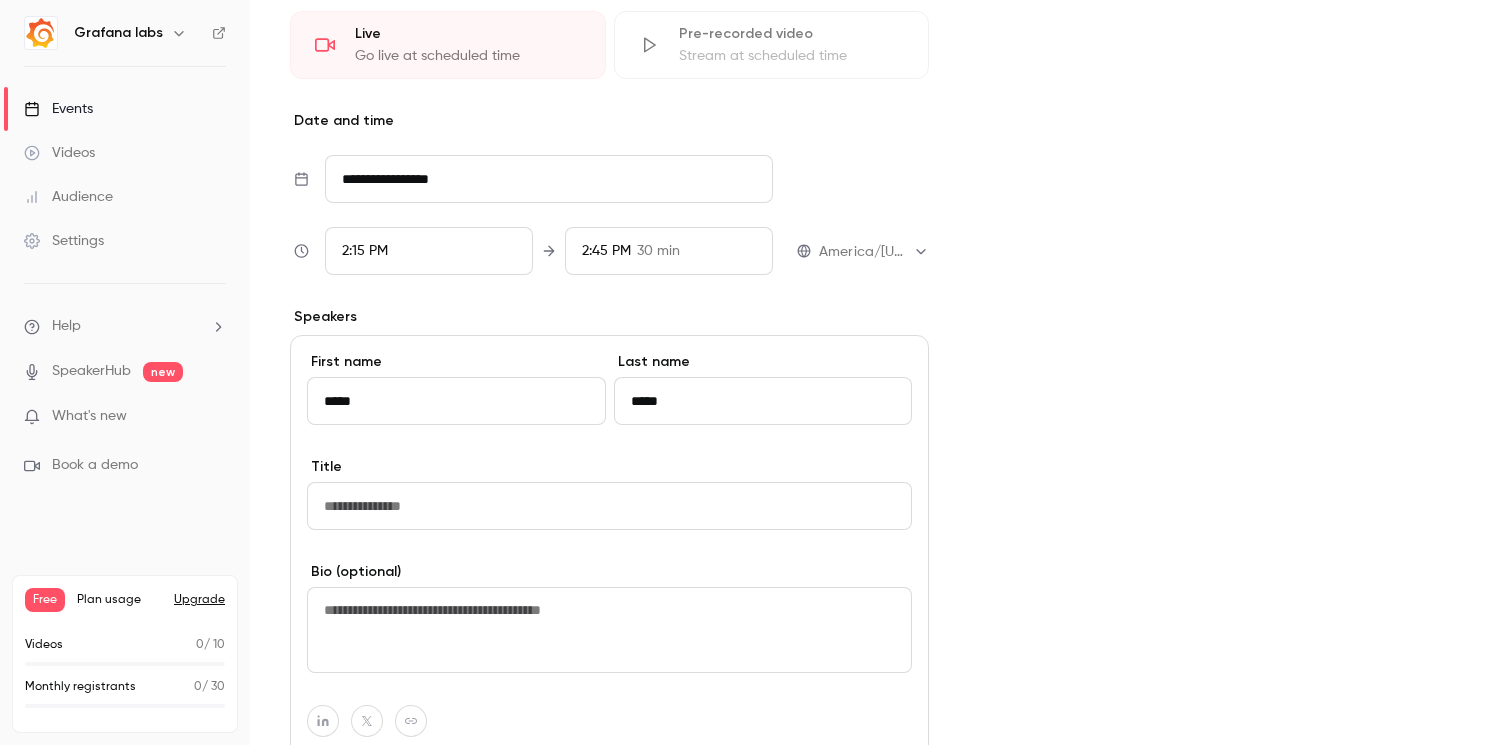 click at bounding box center (609, 506) 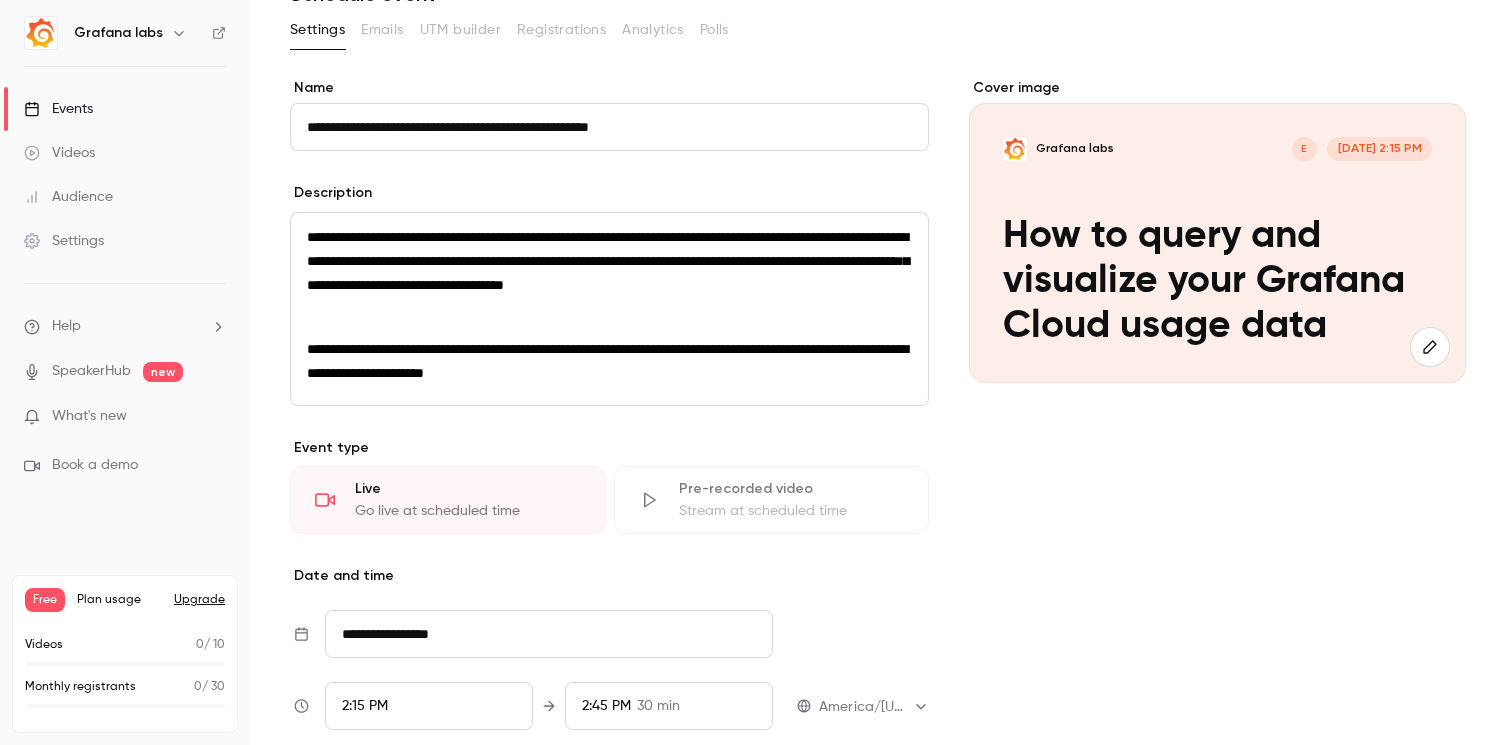 scroll, scrollTop: 0, scrollLeft: 0, axis: both 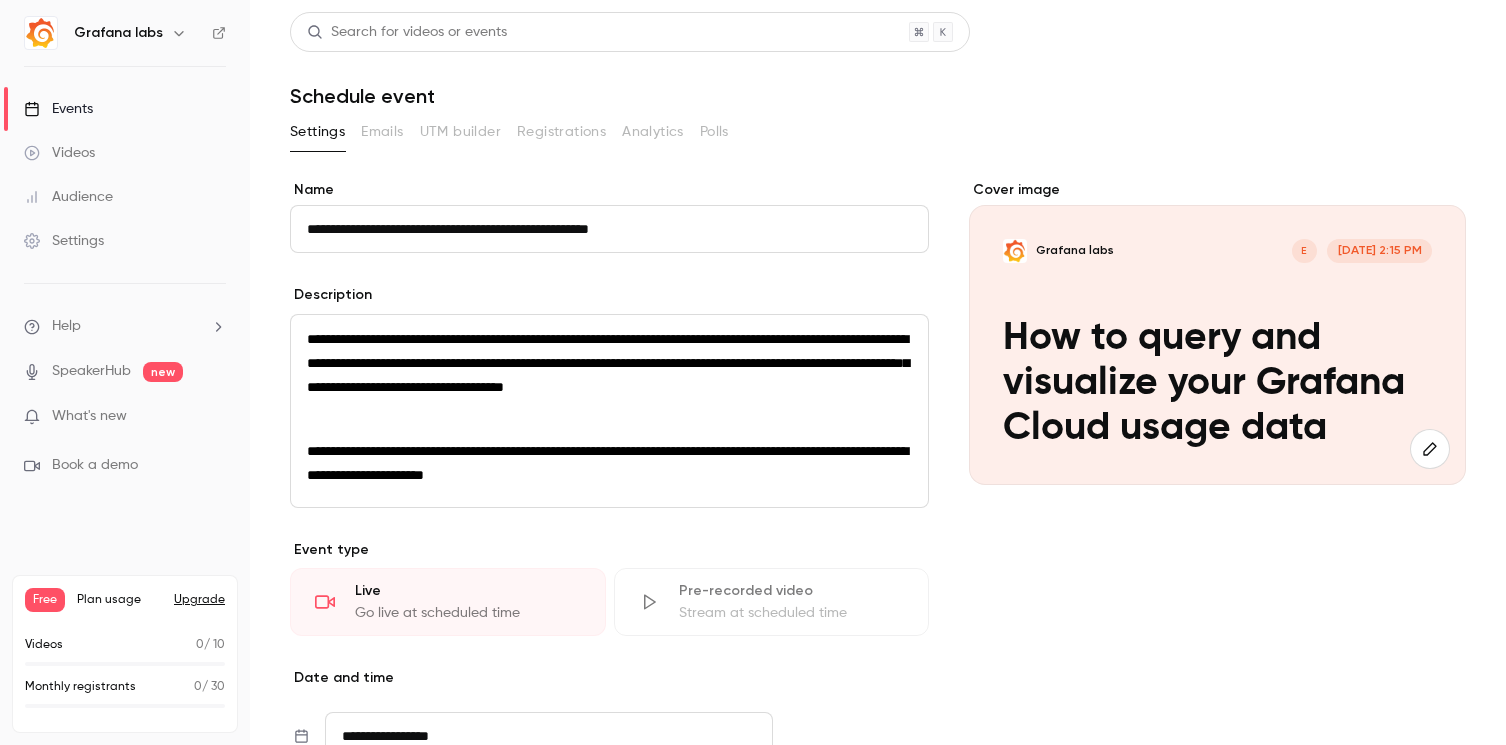 click on "Cover image Grafana labs  E [DATE] 2:15 PM How to query and visualize your Grafana Cloud usage data" at bounding box center (1217, 882) 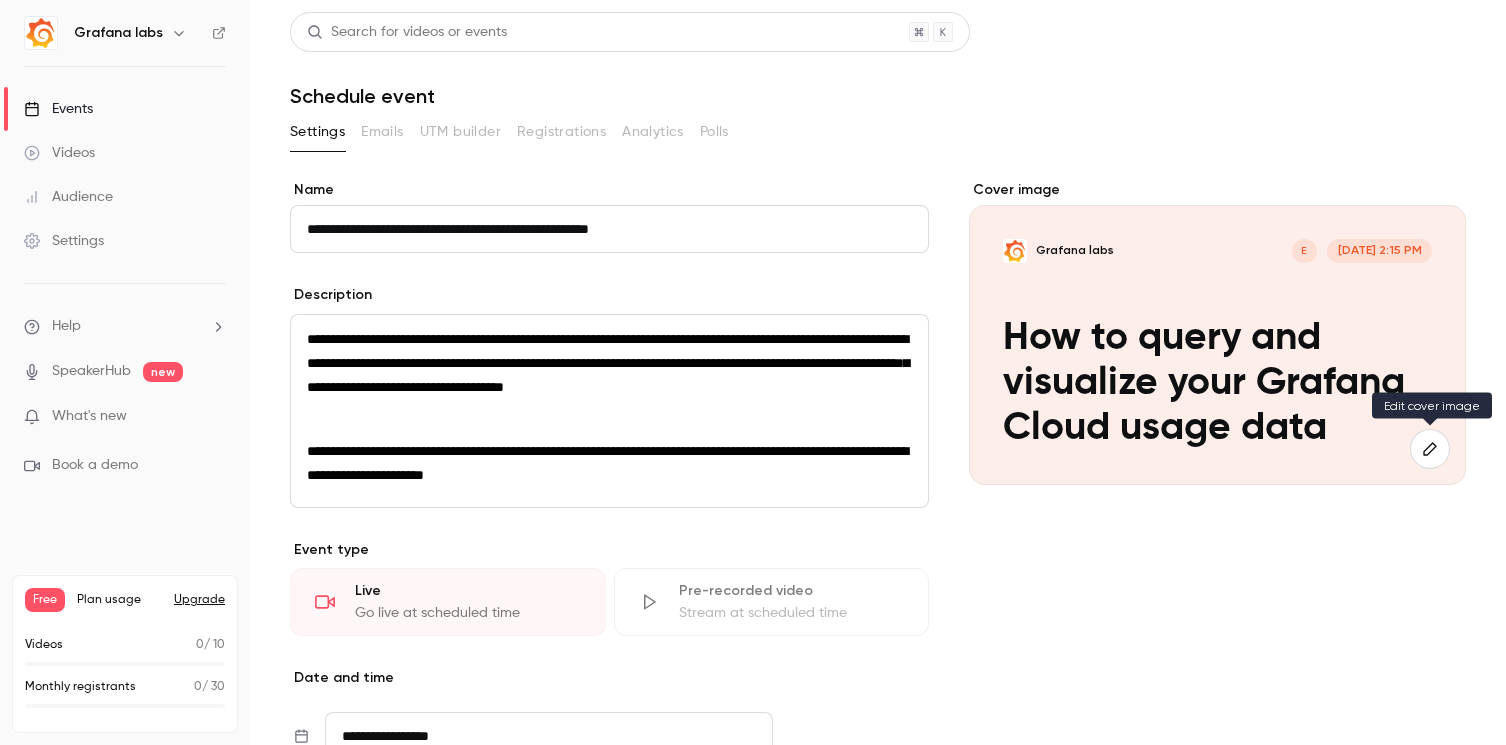 click 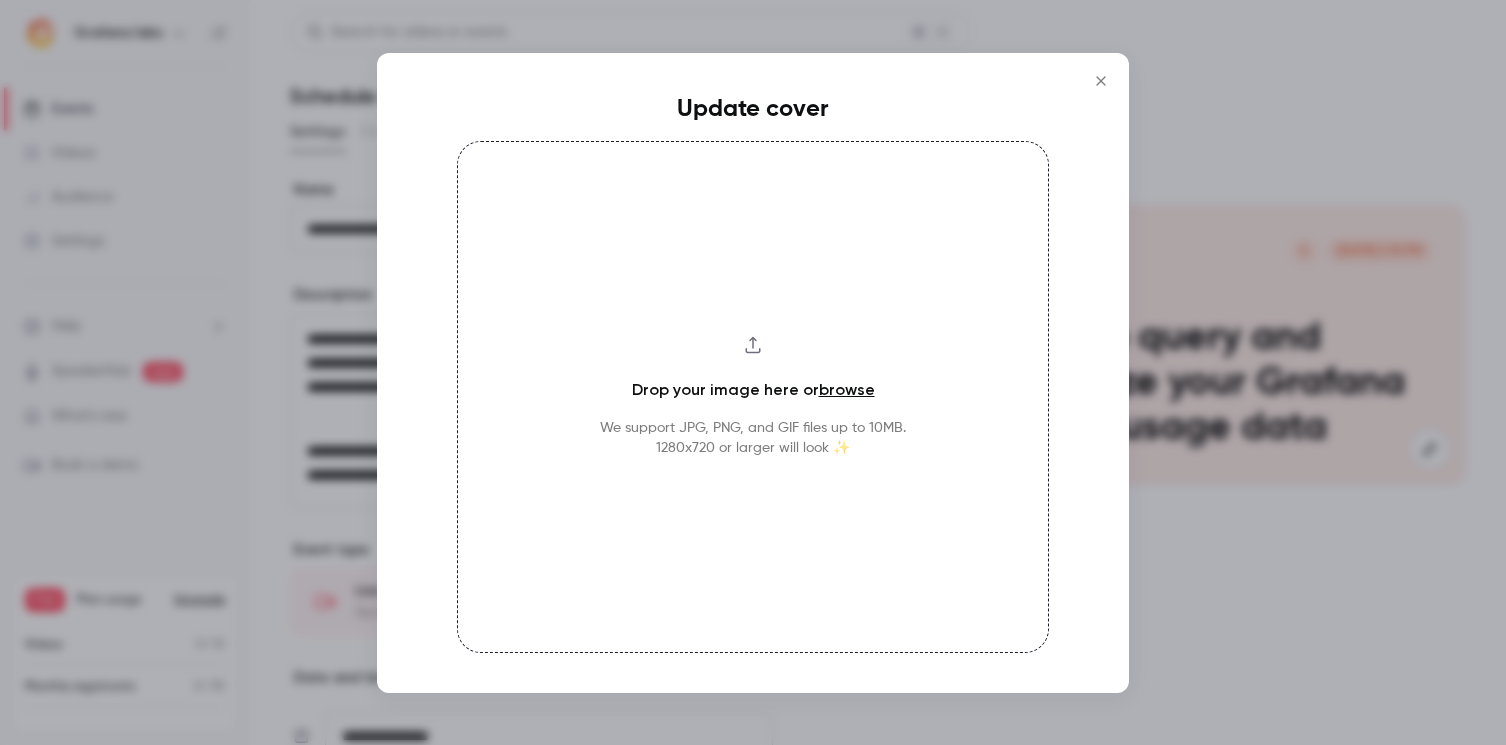 click on "browse" at bounding box center (847, 389) 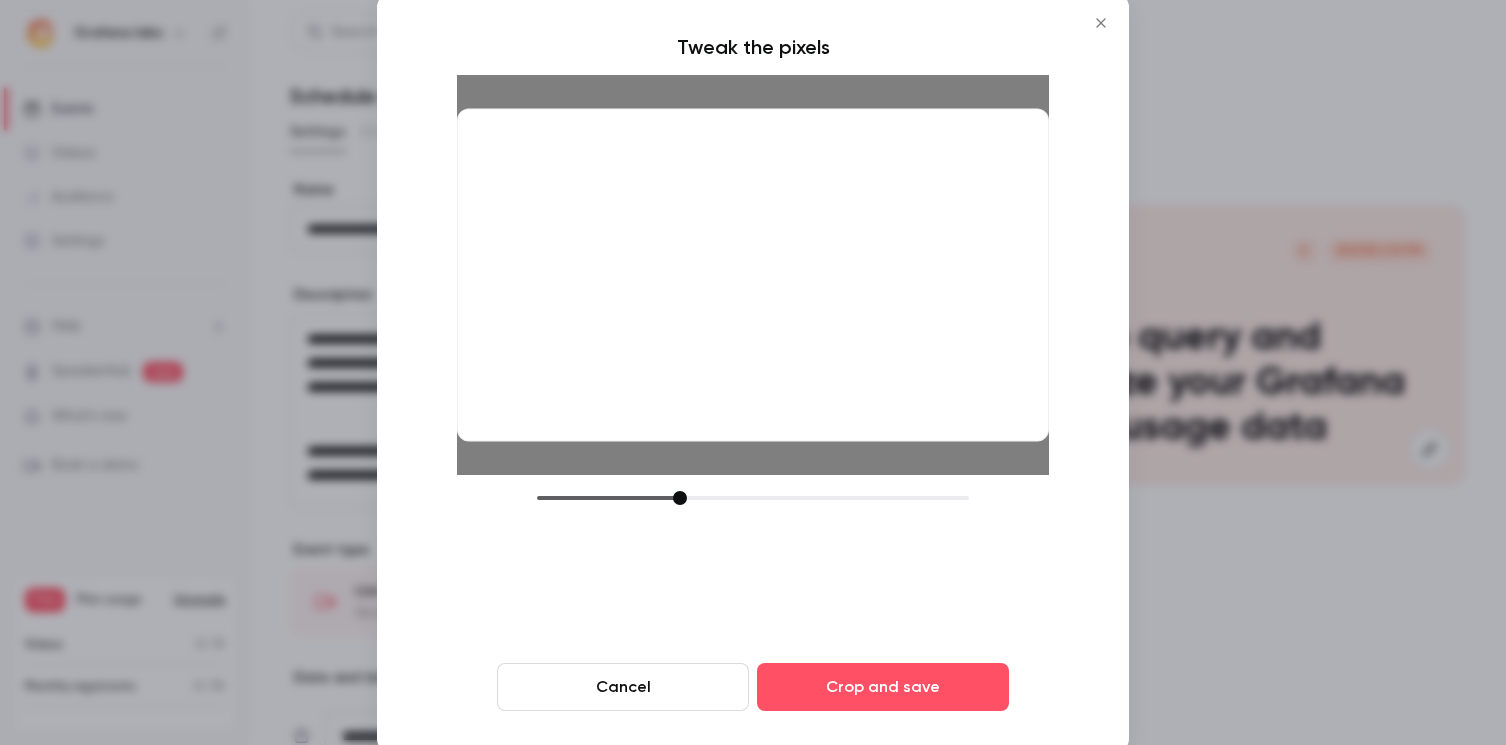 drag, startPoint x: 933, startPoint y: 363, endPoint x: 933, endPoint y: 314, distance: 49 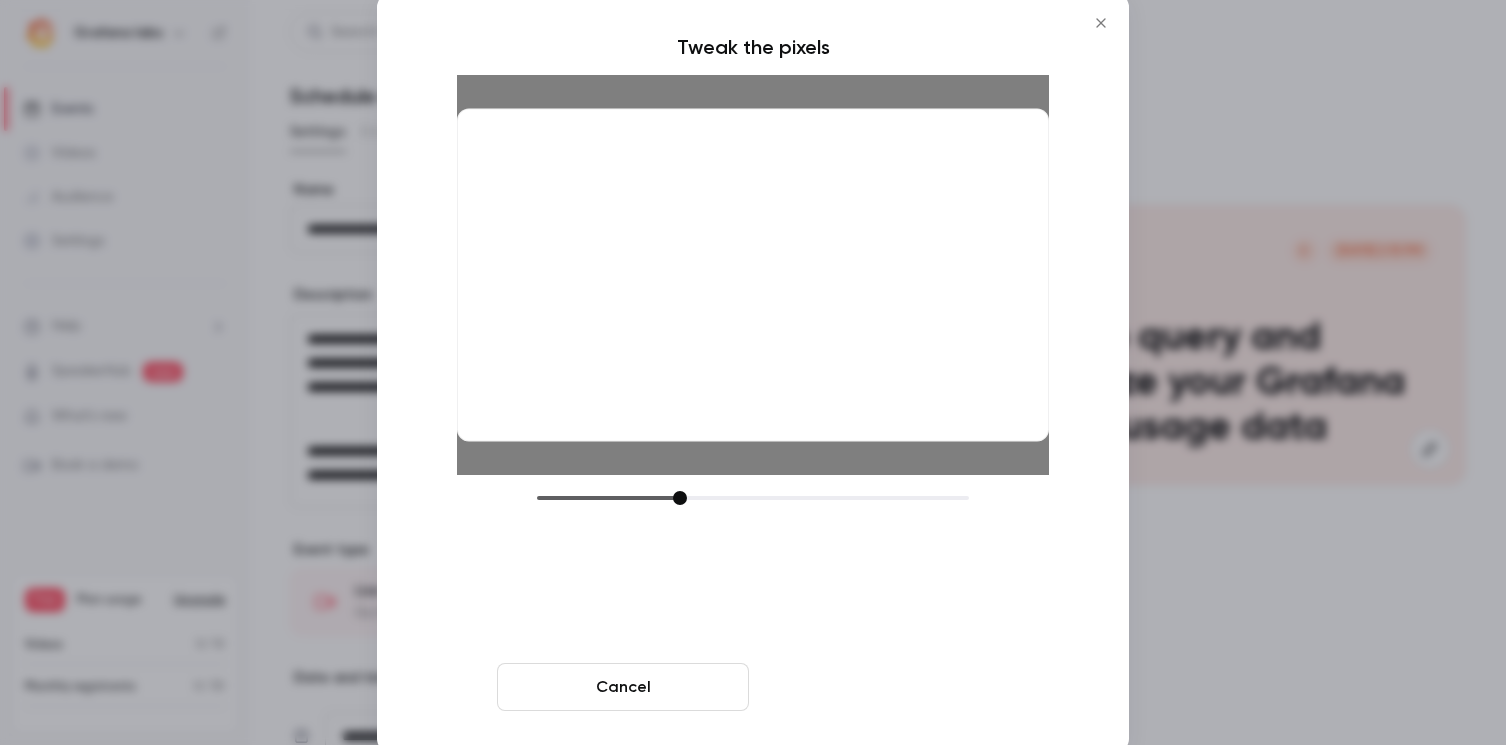 click on "Crop and save" at bounding box center (883, 687) 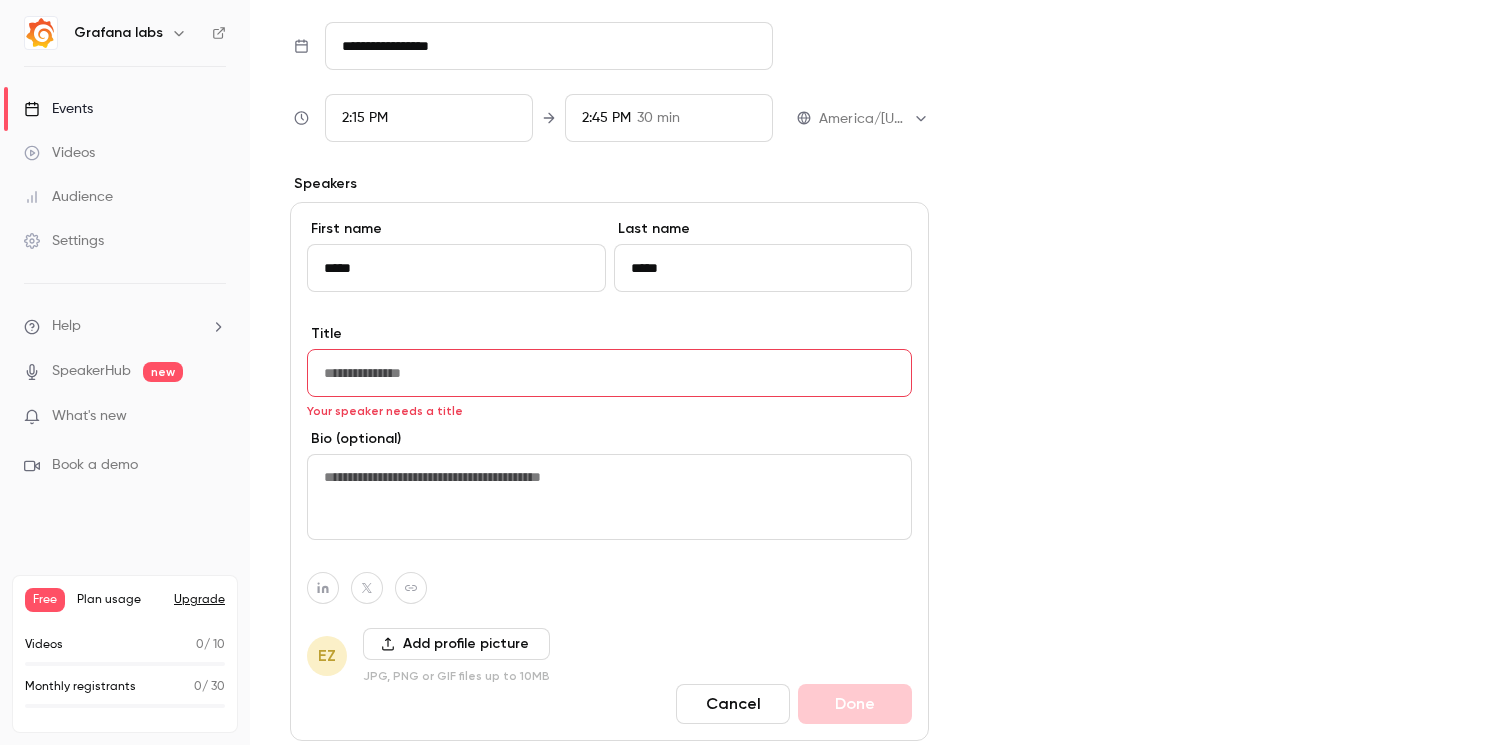 scroll, scrollTop: 633, scrollLeft: 0, axis: vertical 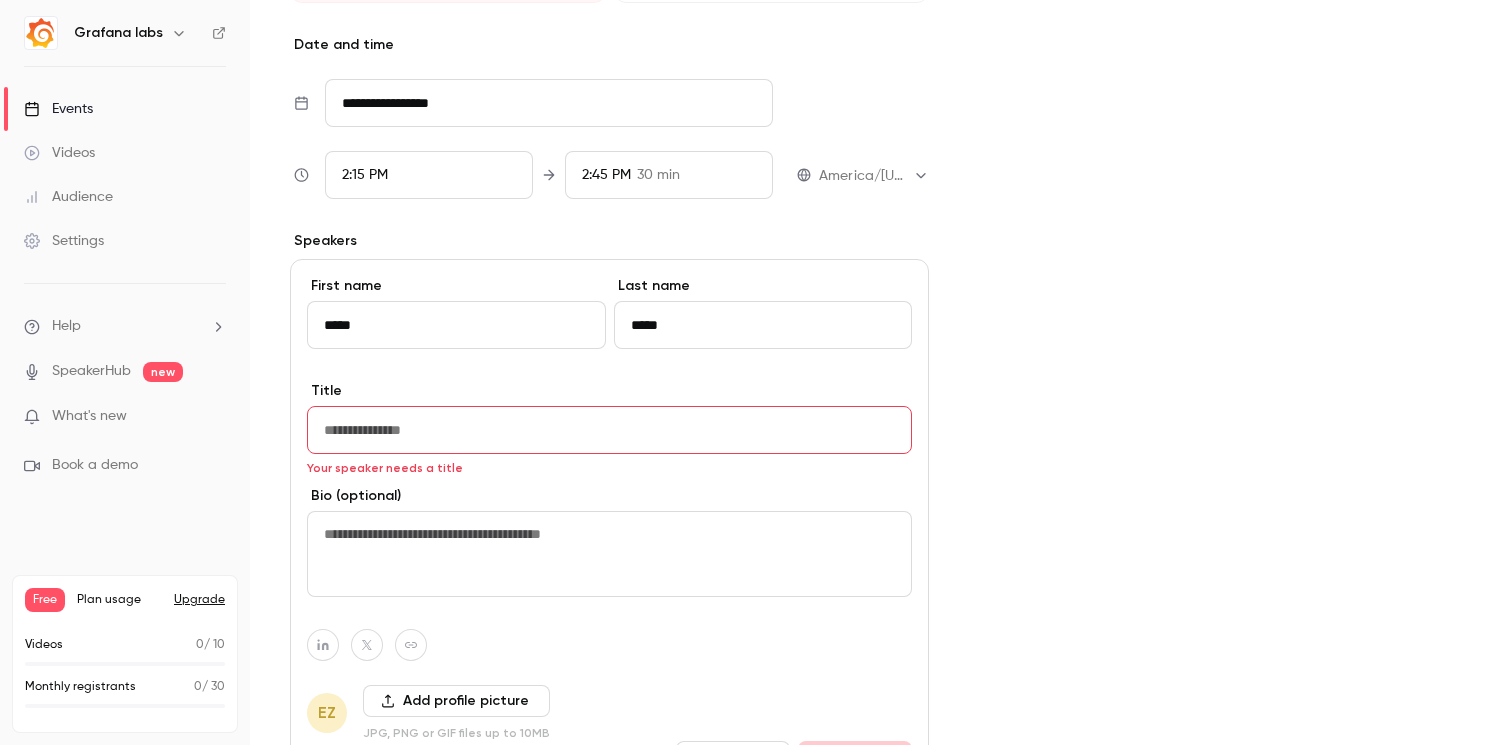 click at bounding box center [609, 430] 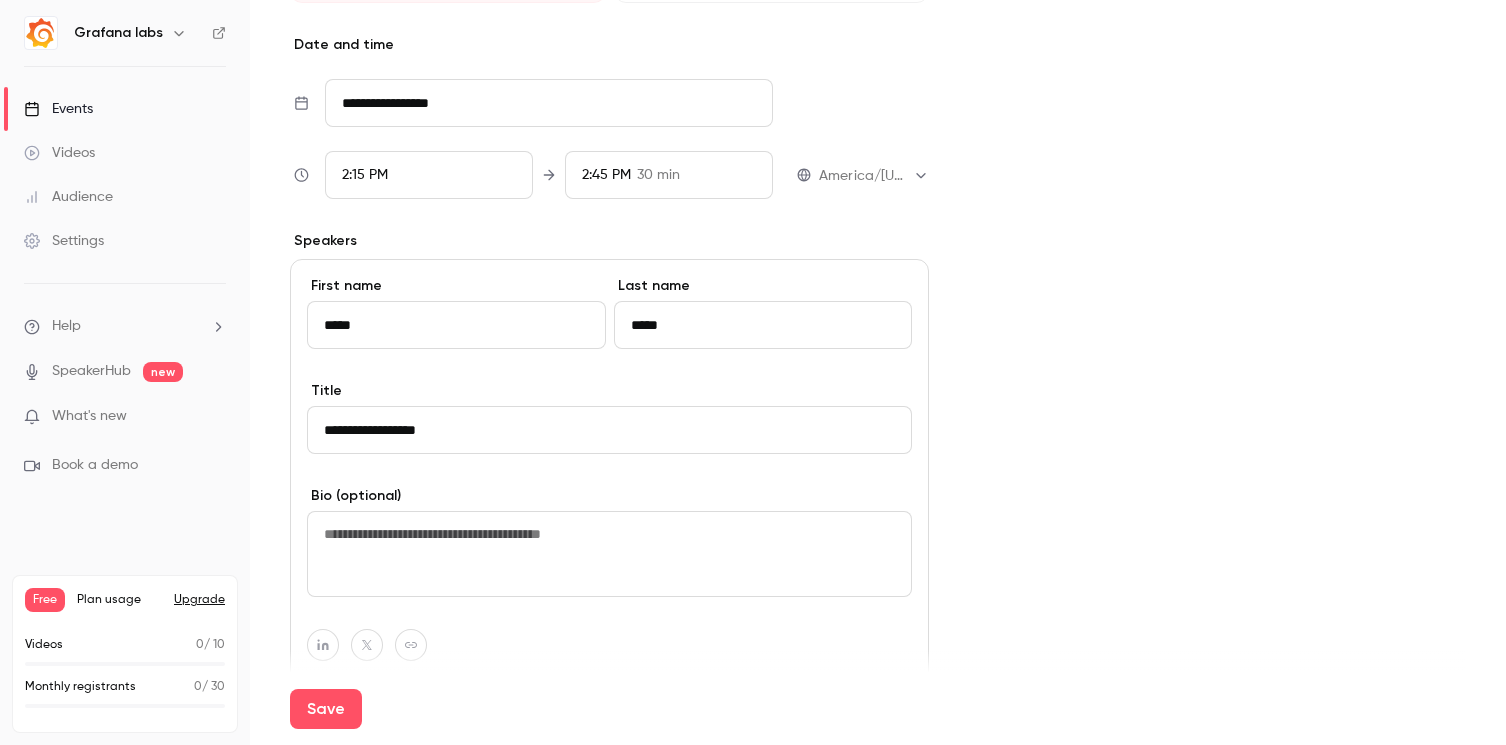 type on "**********" 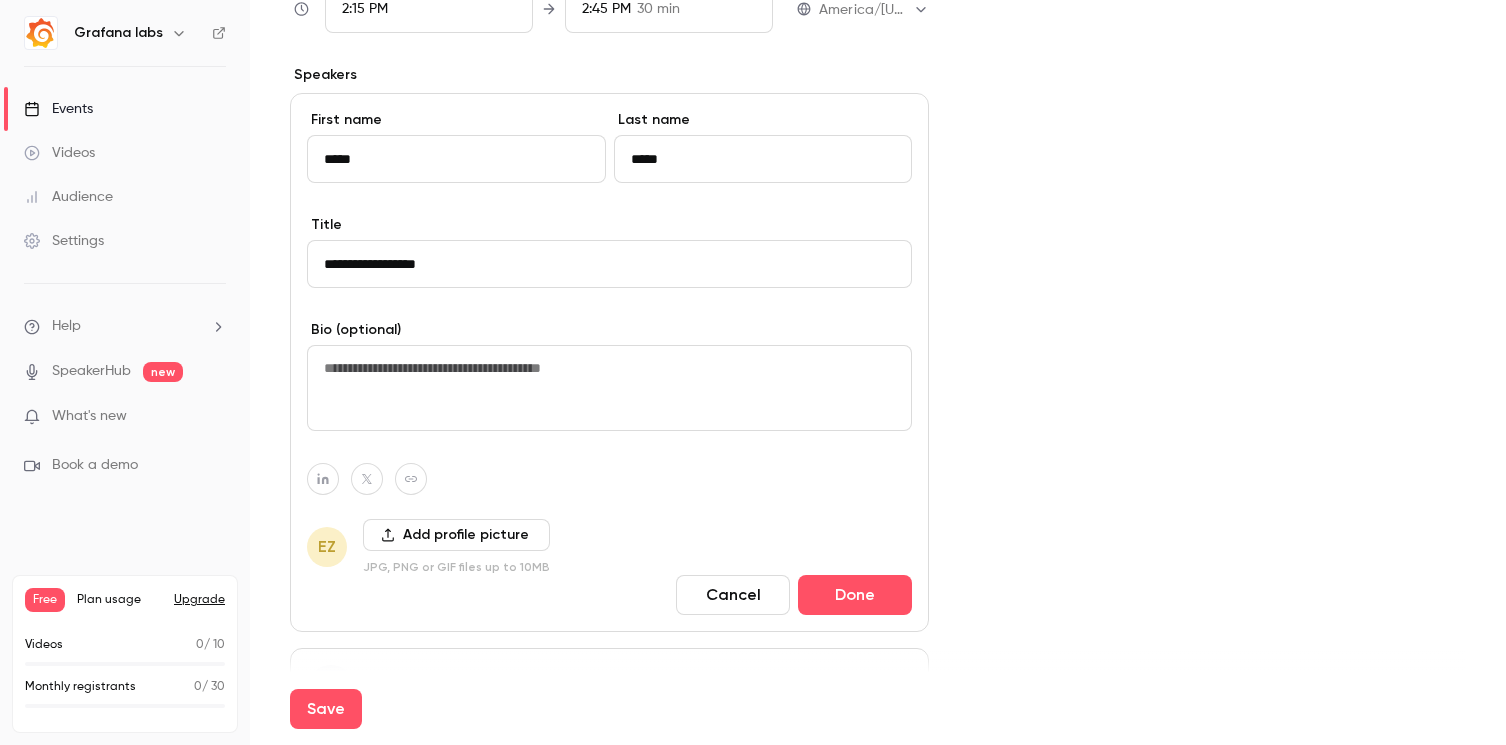 scroll, scrollTop: 968, scrollLeft: 0, axis: vertical 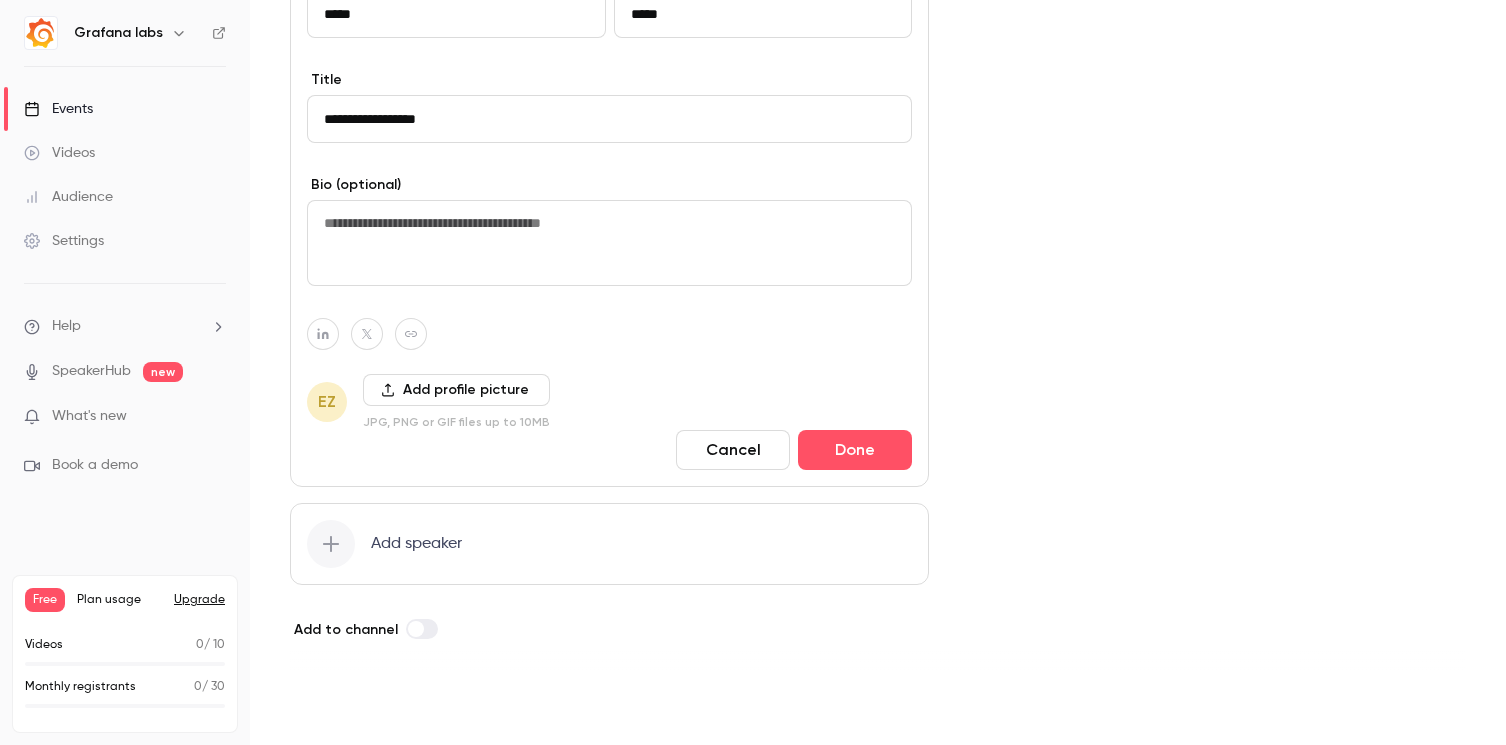 click on "Save" at bounding box center (326, 709) 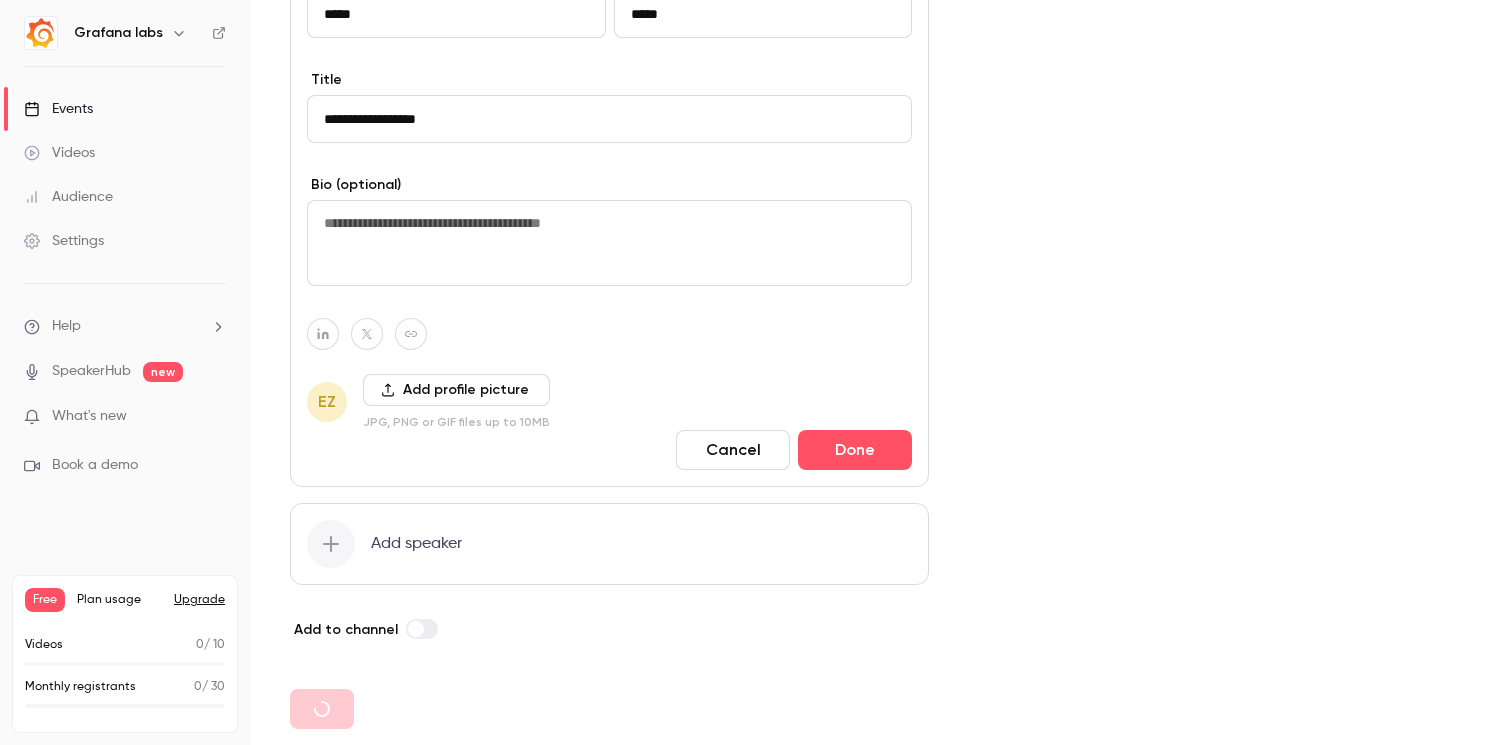 type 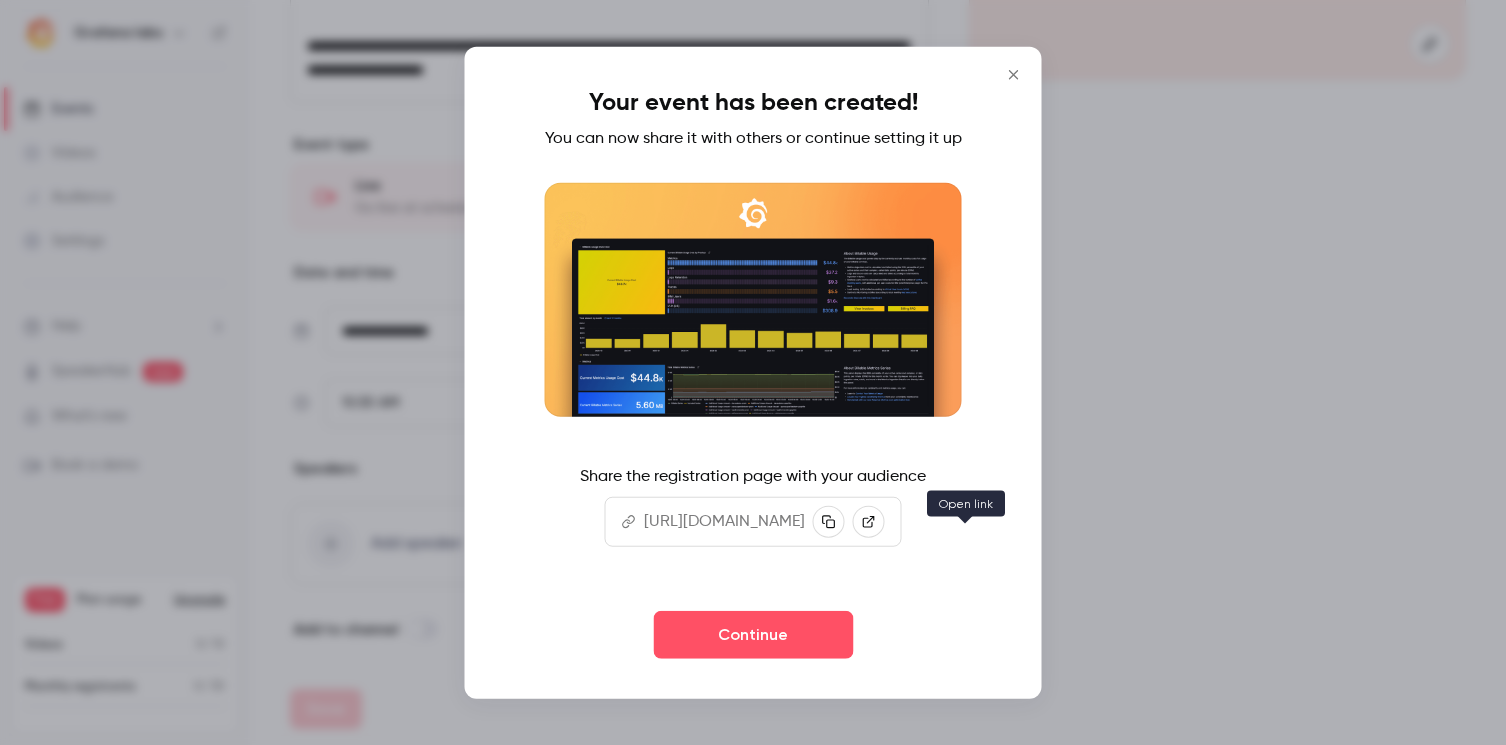 click 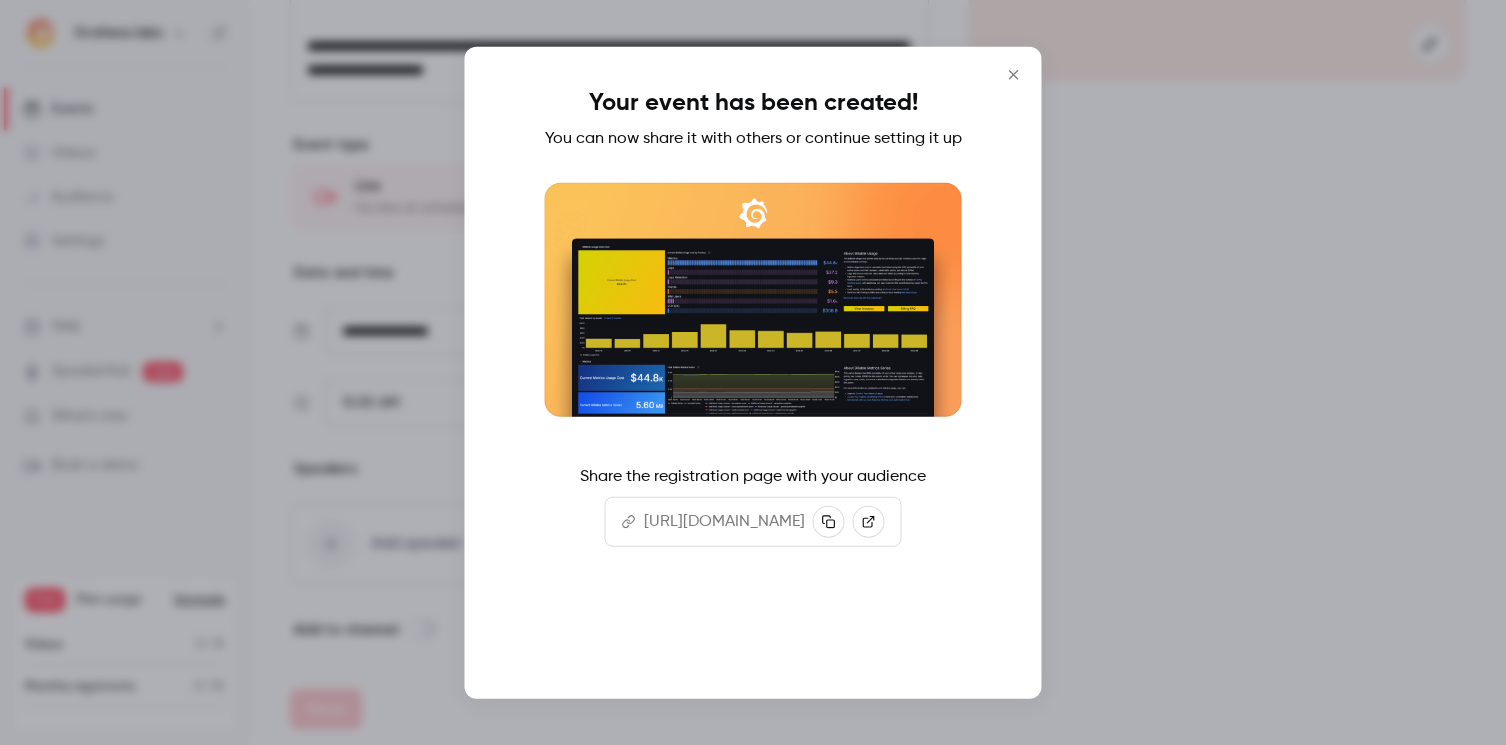 click on "Continue" at bounding box center [753, 635] 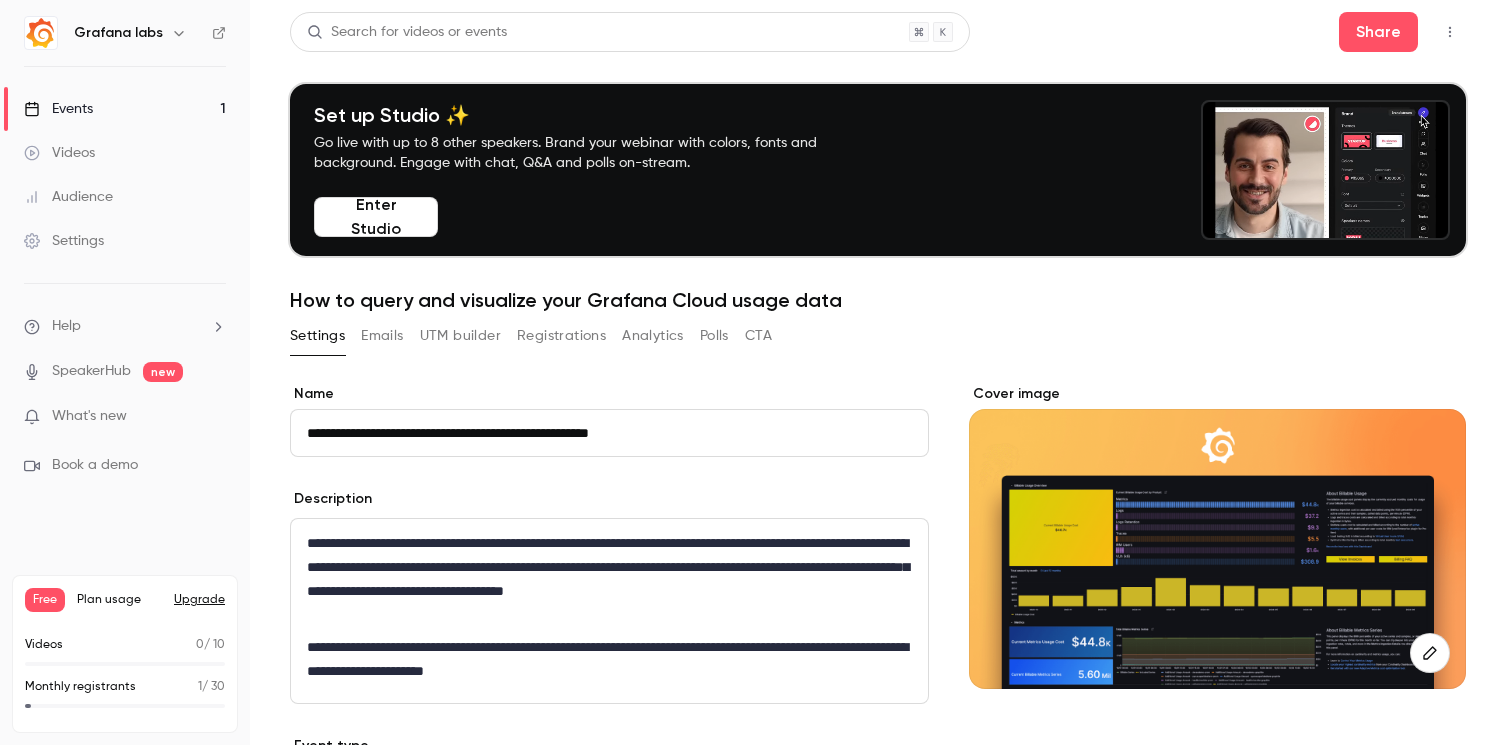 click on "Enter Studio" at bounding box center [376, 217] 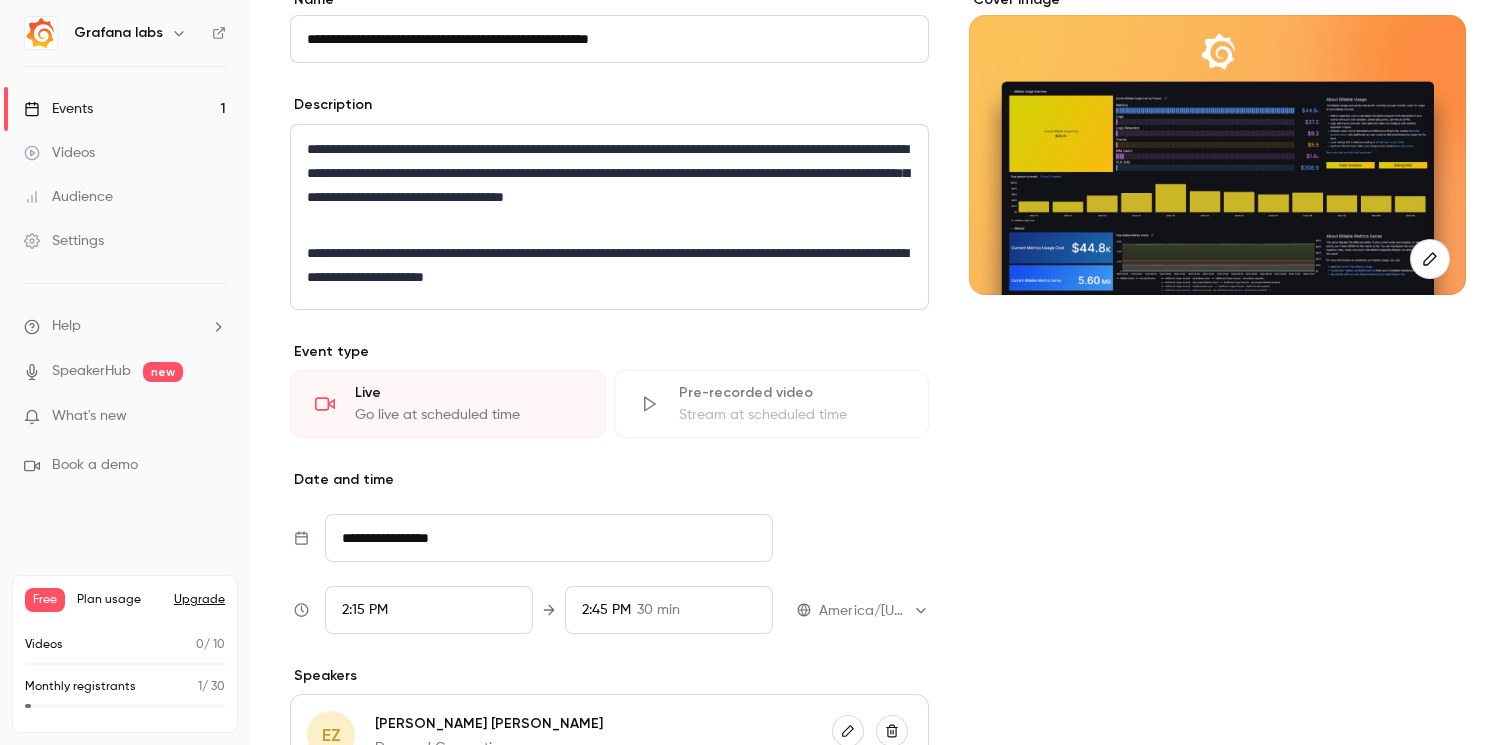 scroll, scrollTop: 0, scrollLeft: 0, axis: both 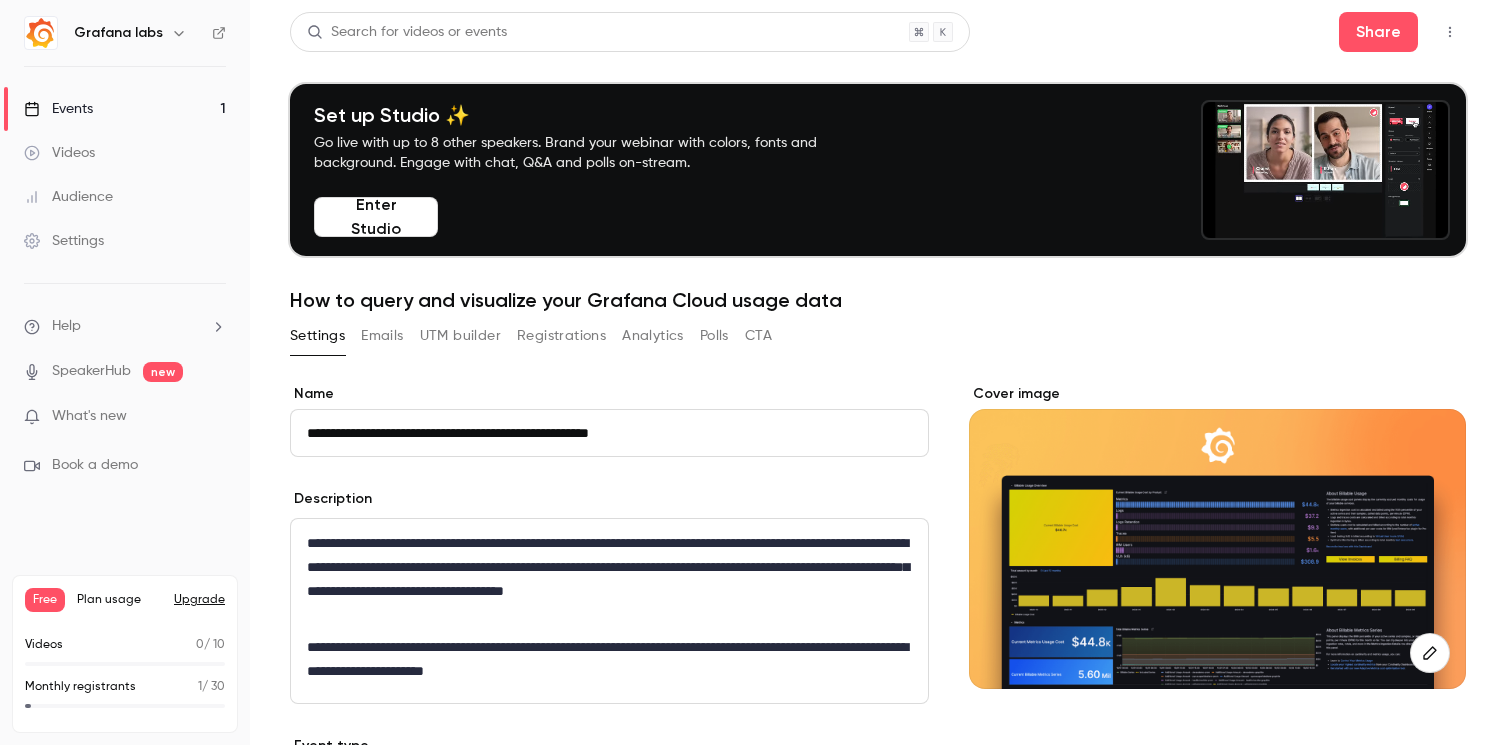 click on "Enter Studio" at bounding box center [376, 217] 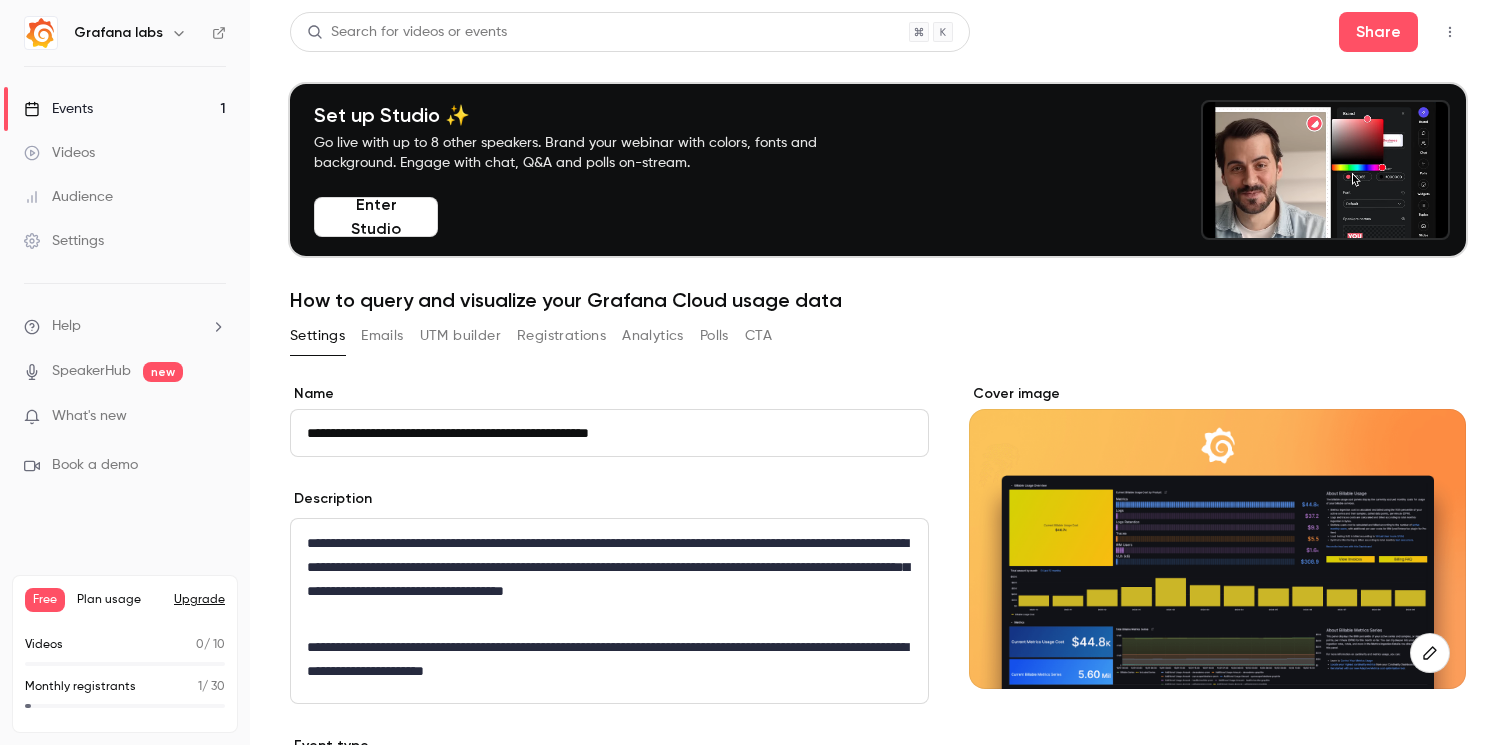 click on "How to query and visualize your Grafana Cloud usage data" at bounding box center [878, 300] 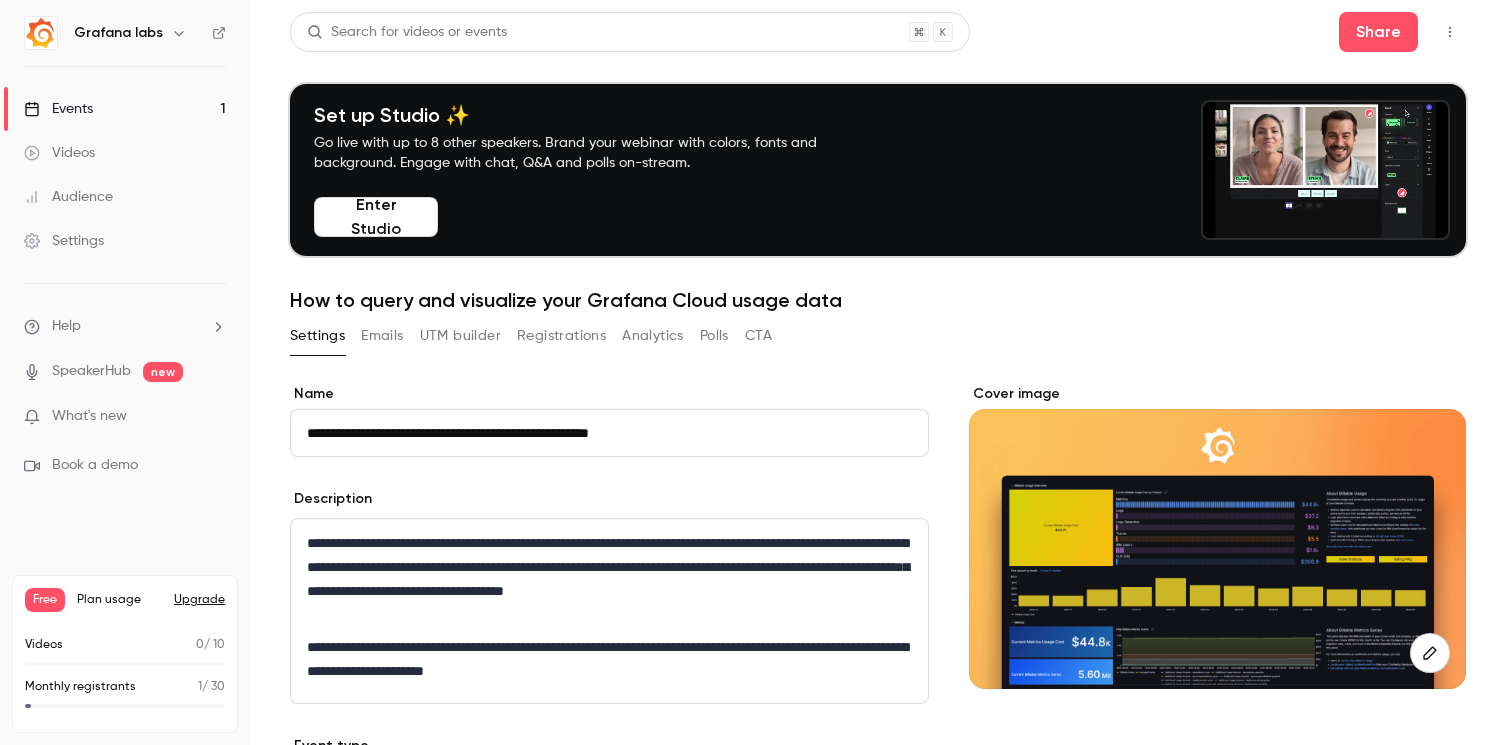 click on "Emails" at bounding box center [382, 336] 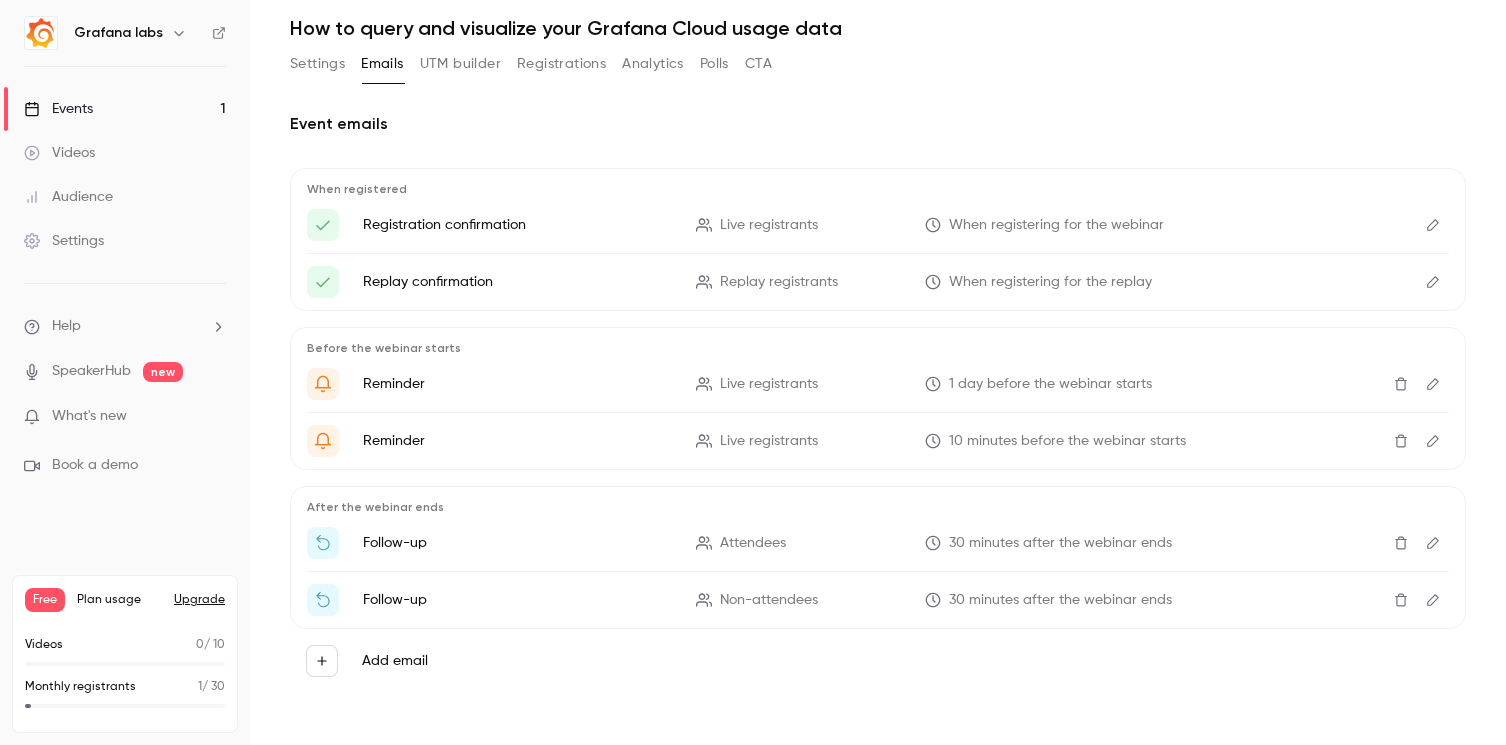 scroll, scrollTop: 207, scrollLeft: 0, axis: vertical 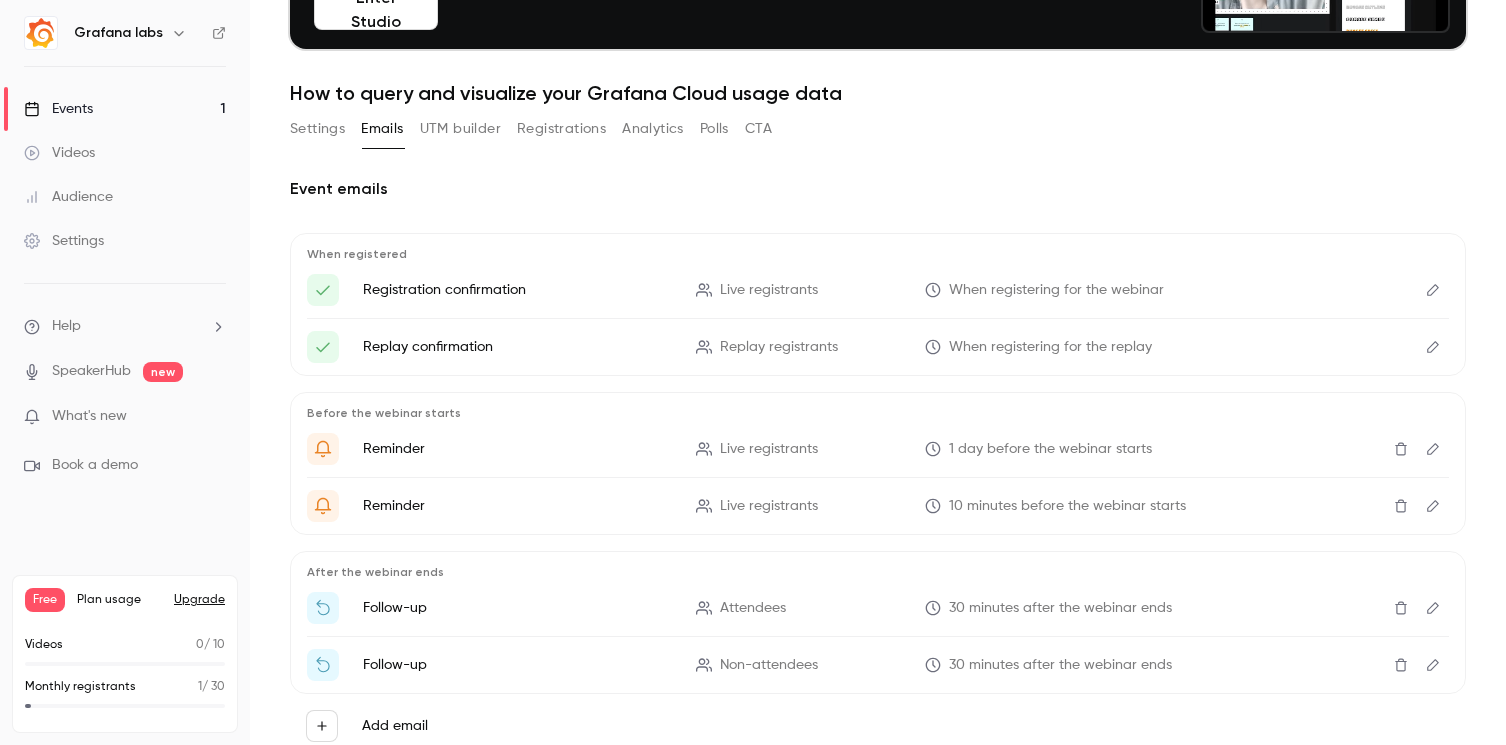 click on "UTM builder" at bounding box center (460, 129) 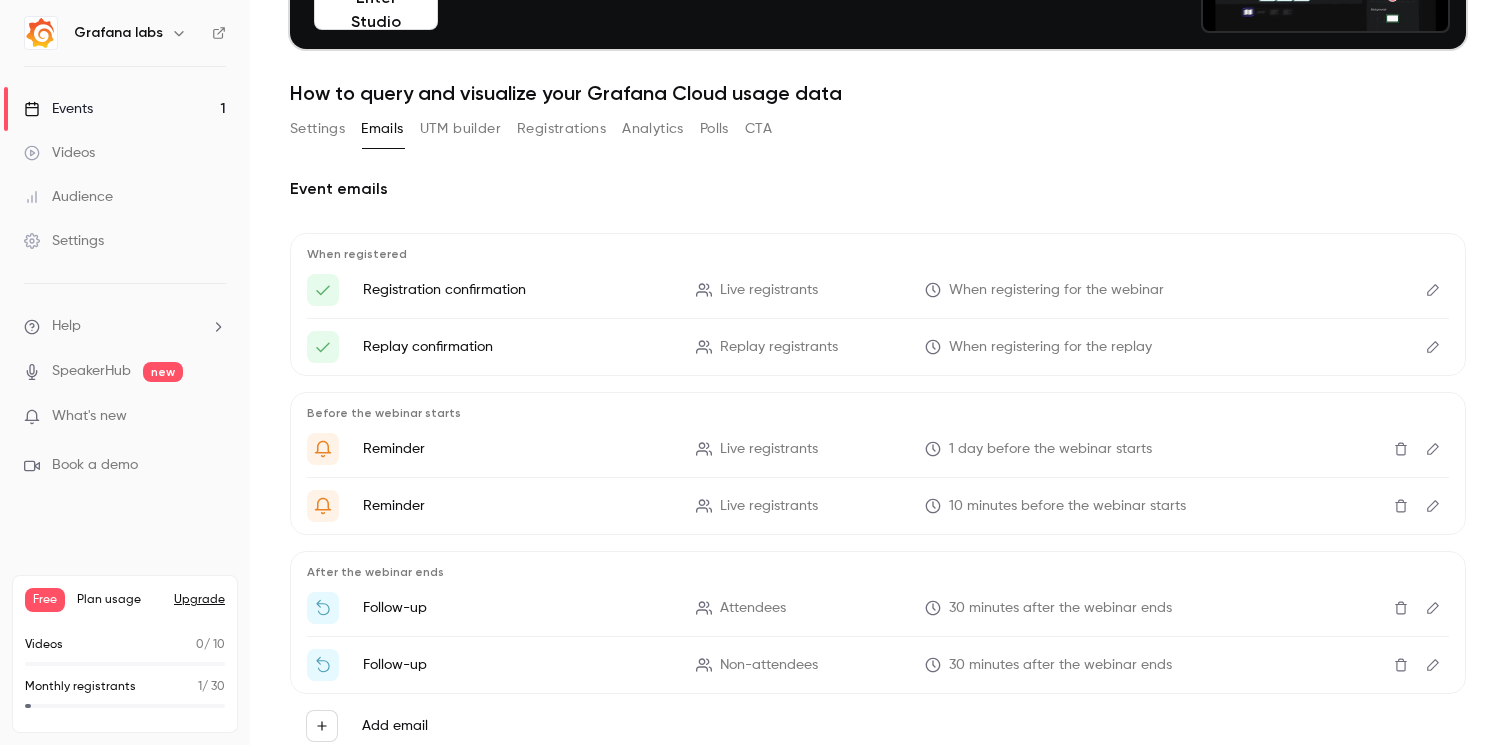 scroll, scrollTop: 0, scrollLeft: 0, axis: both 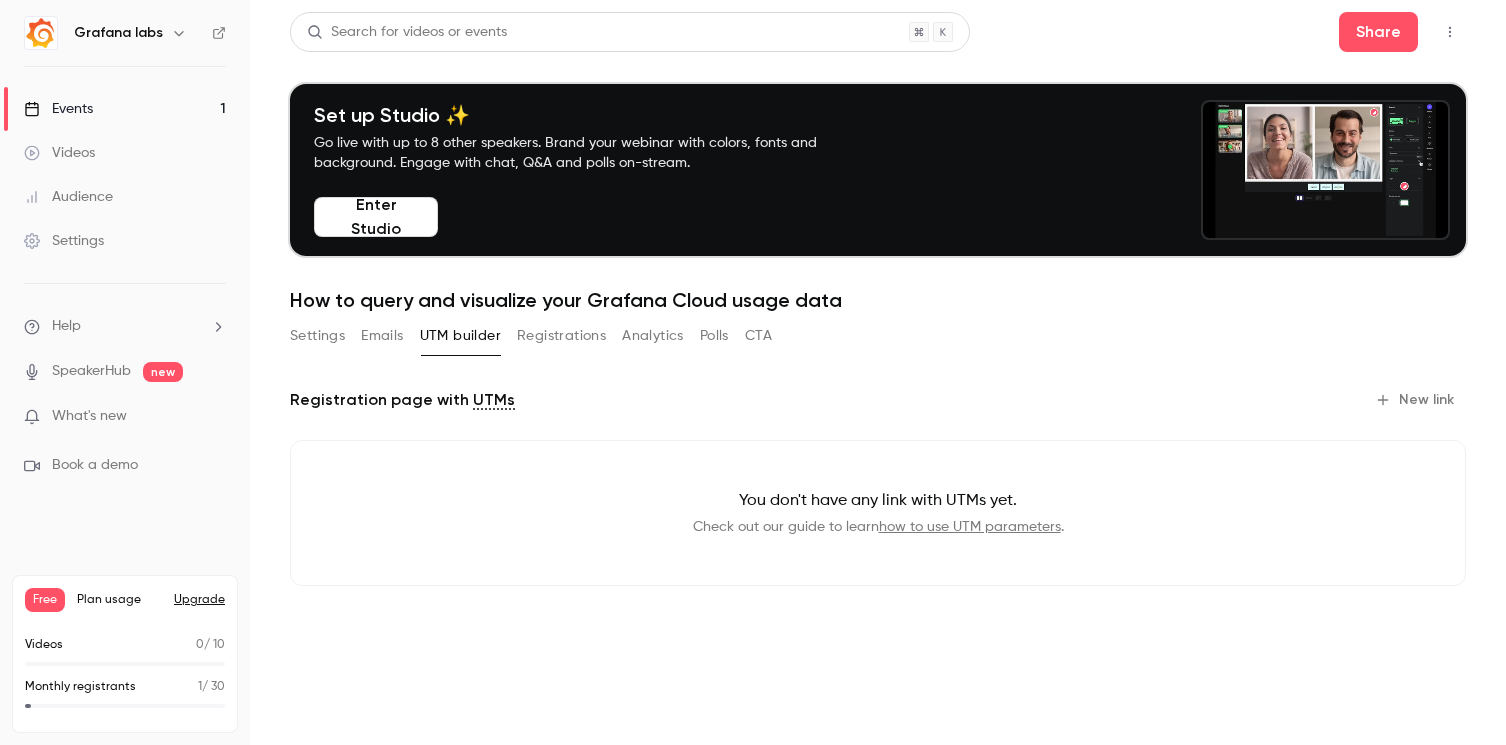 click on "Registrations" at bounding box center (561, 336) 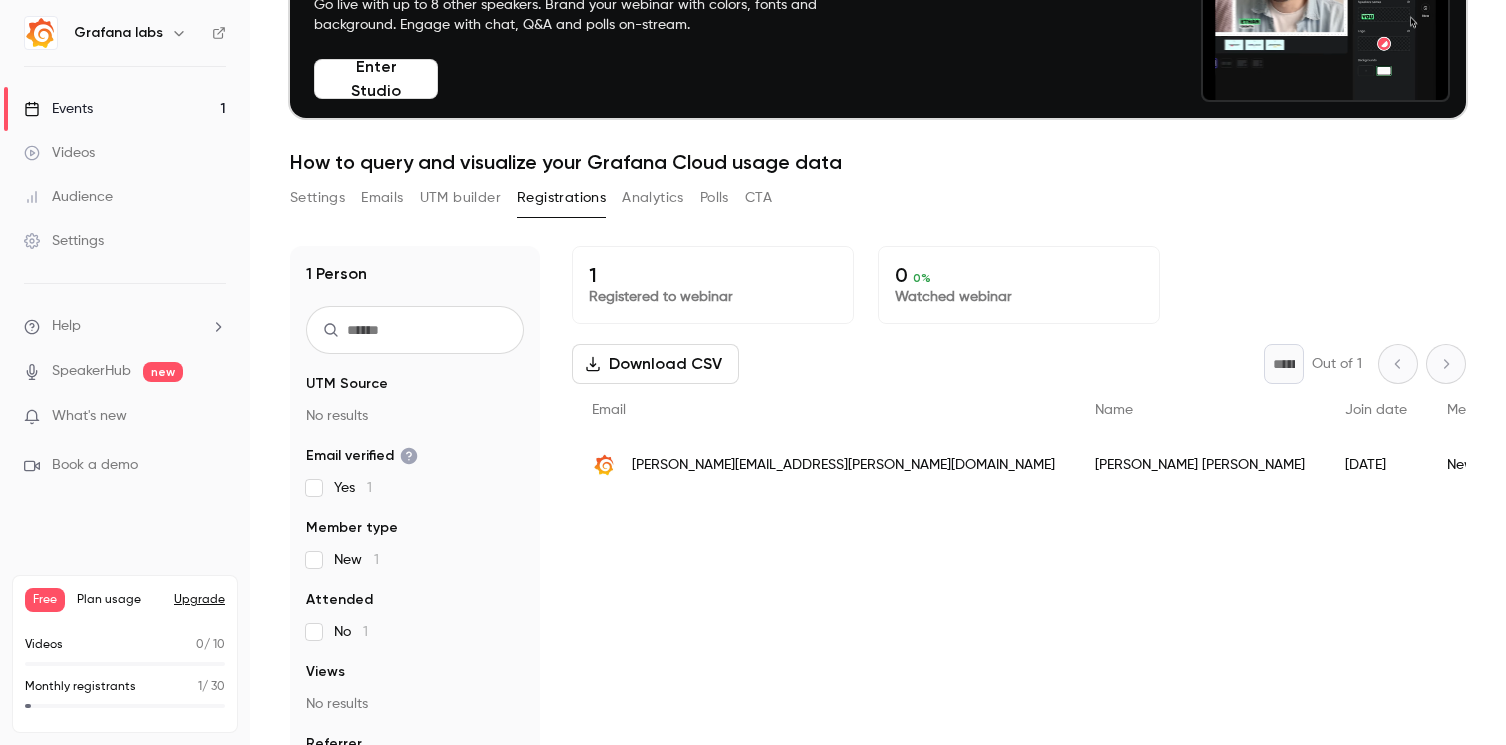 scroll, scrollTop: 196, scrollLeft: 0, axis: vertical 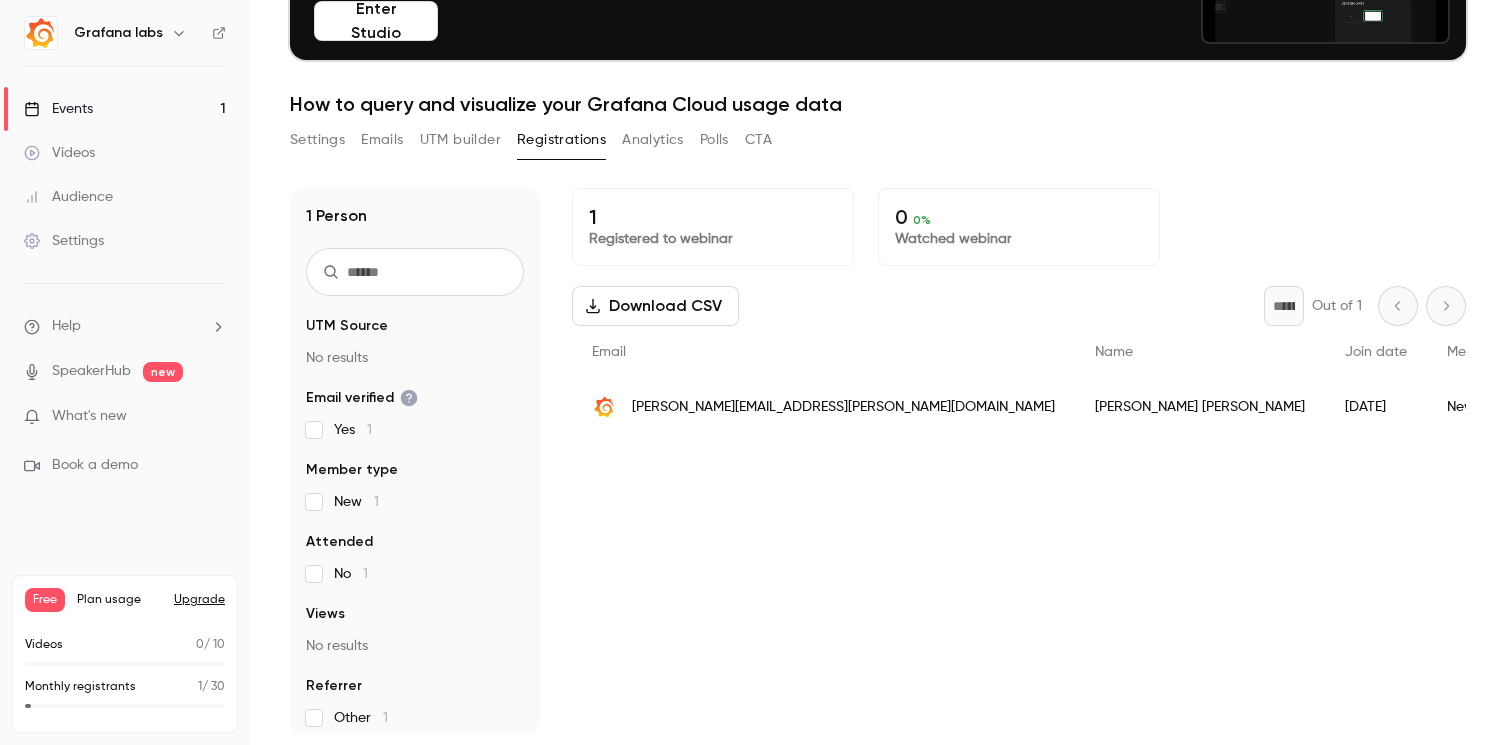 click on "Analytics" at bounding box center [653, 140] 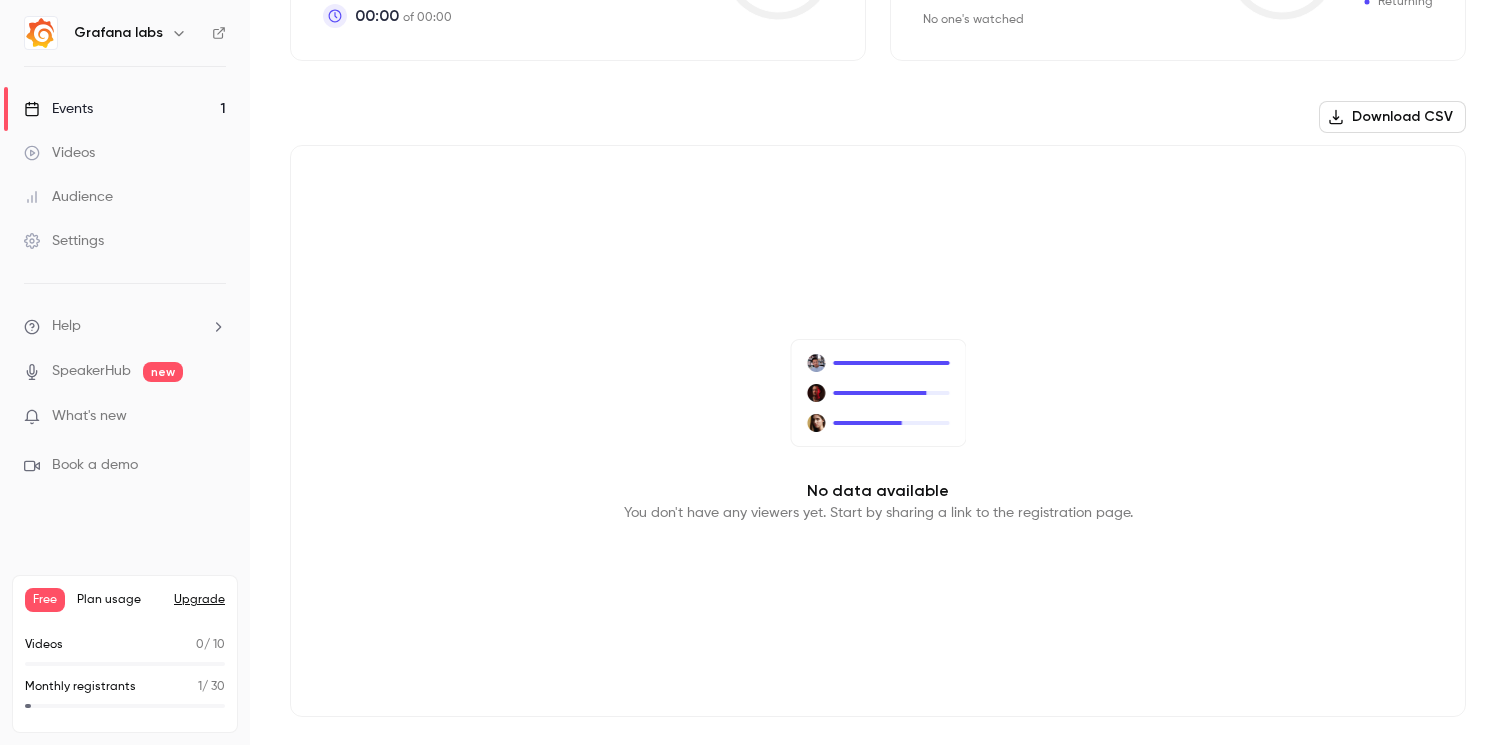 scroll, scrollTop: 0, scrollLeft: 0, axis: both 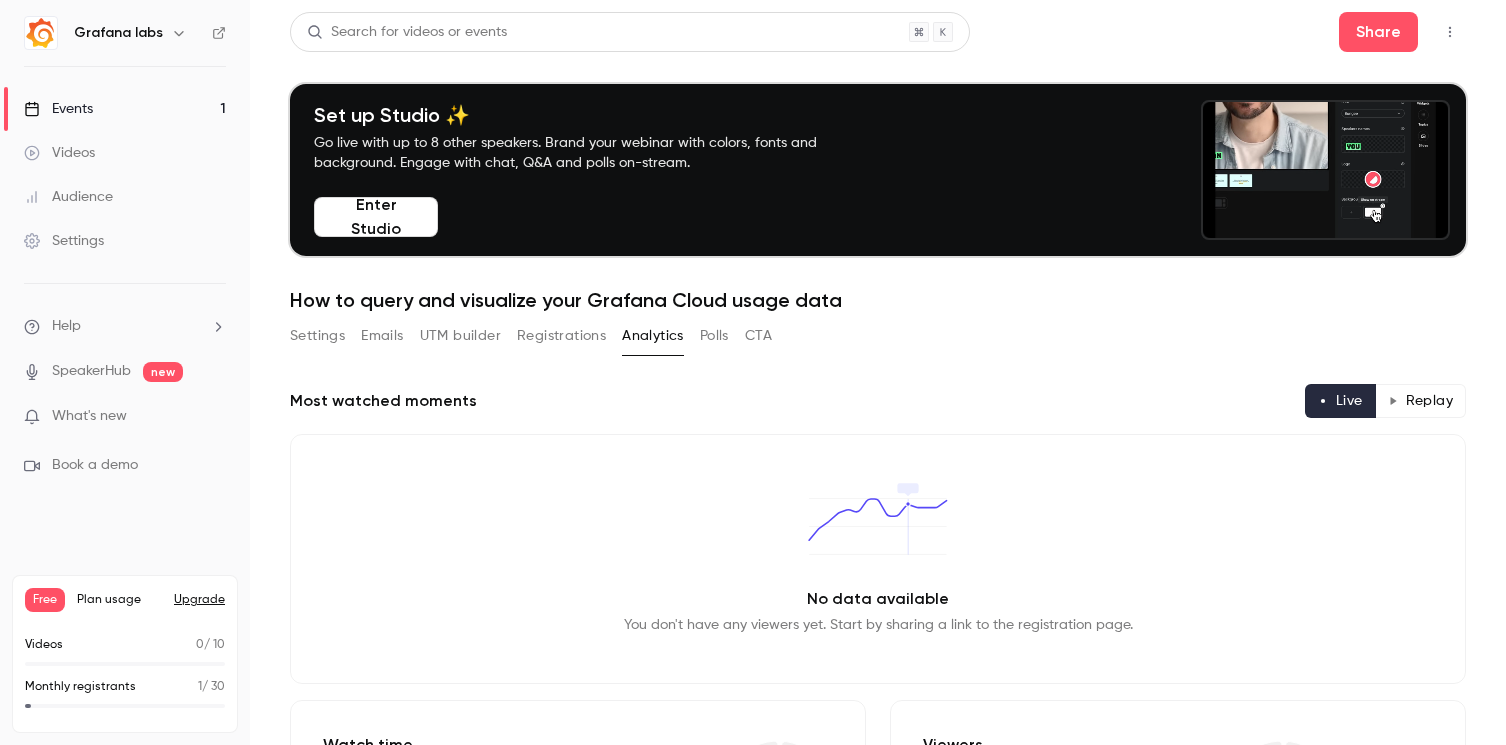 click on "Replay" at bounding box center (1420, 401) 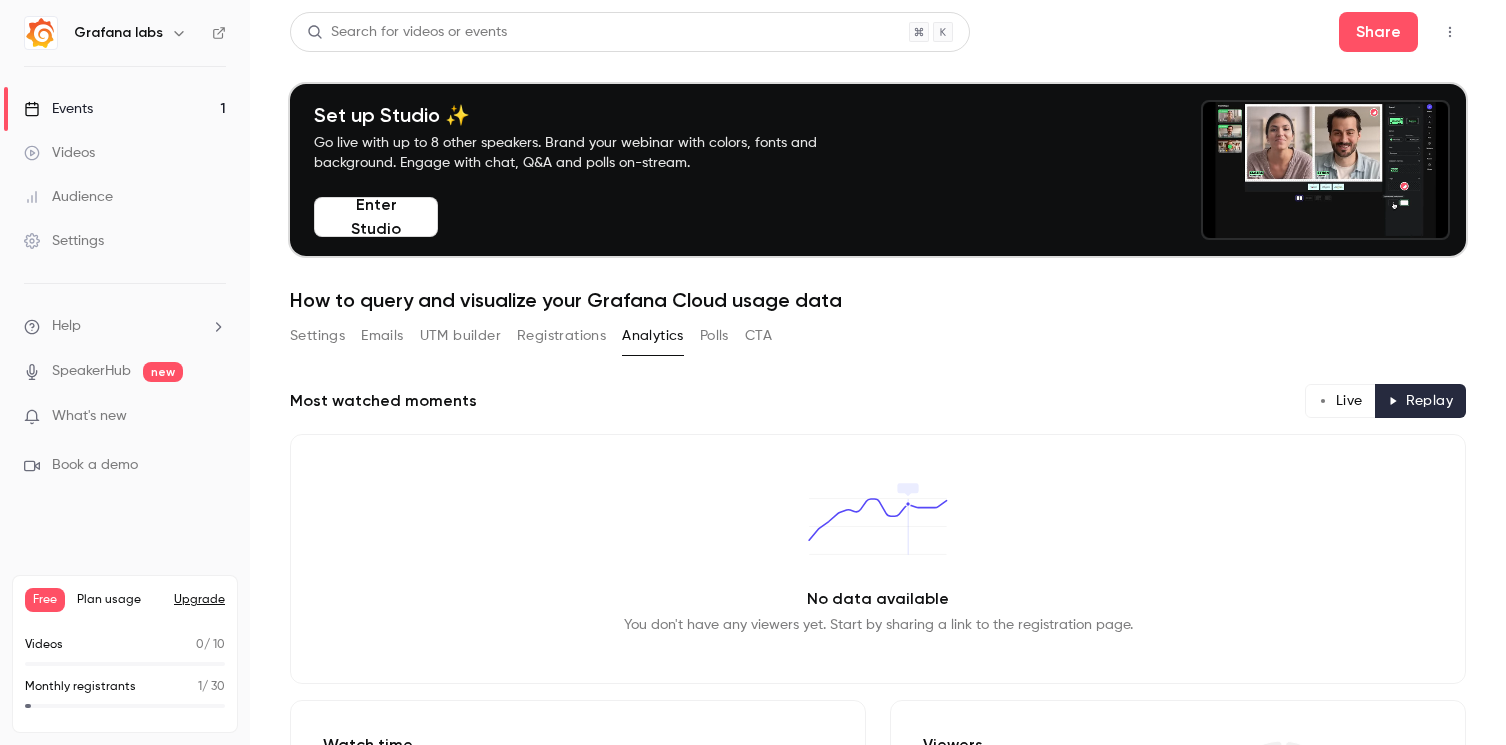 click on "Live" at bounding box center [1340, 401] 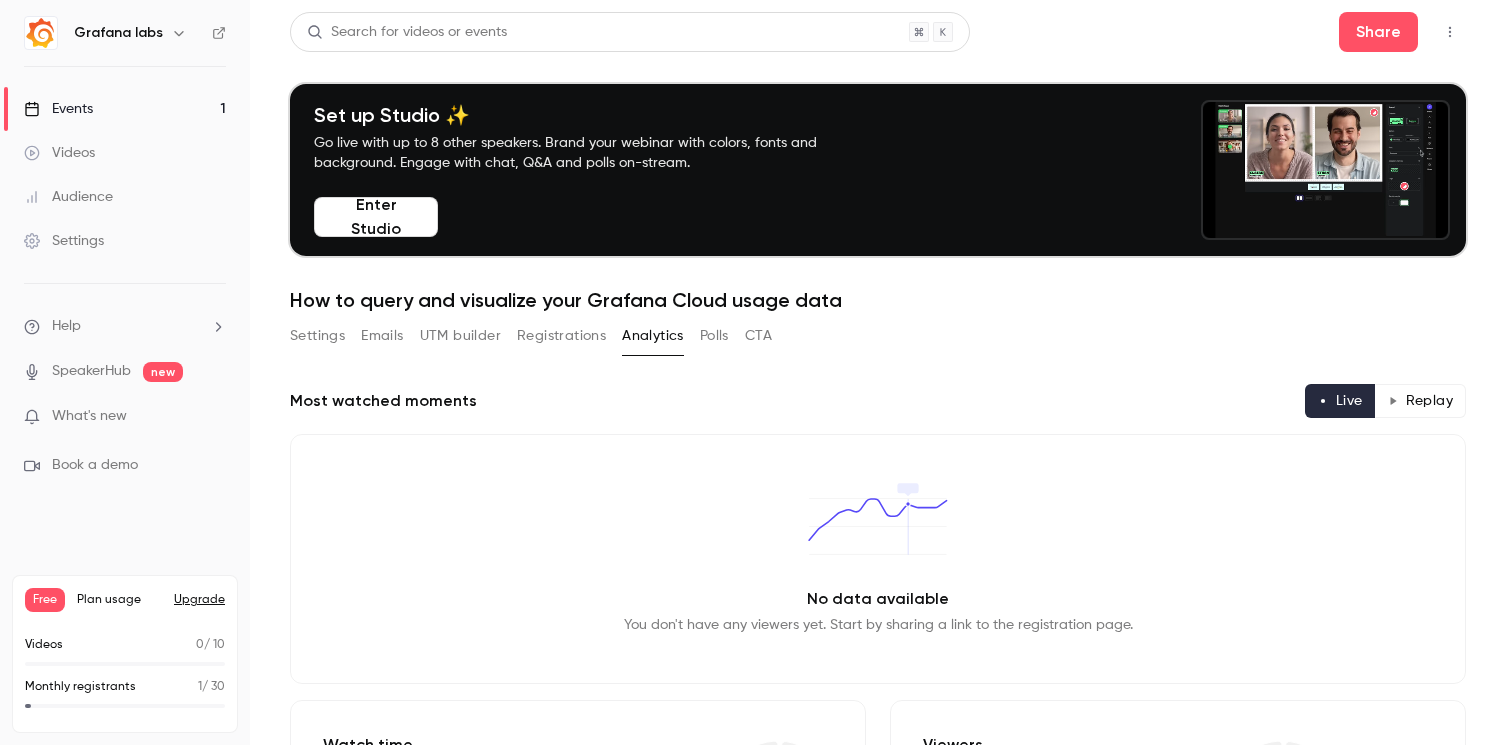 click on "Polls" at bounding box center [714, 336] 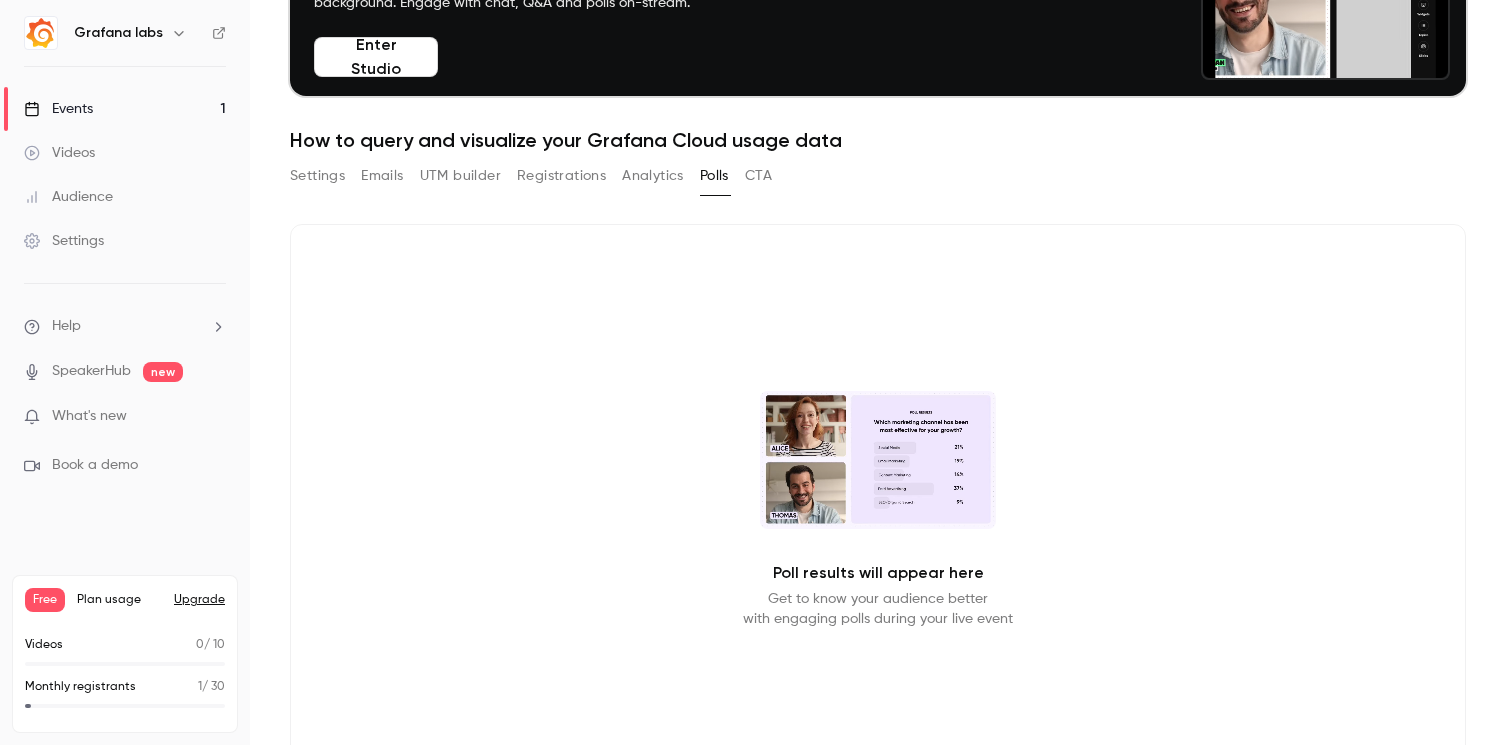 scroll, scrollTop: 0, scrollLeft: 0, axis: both 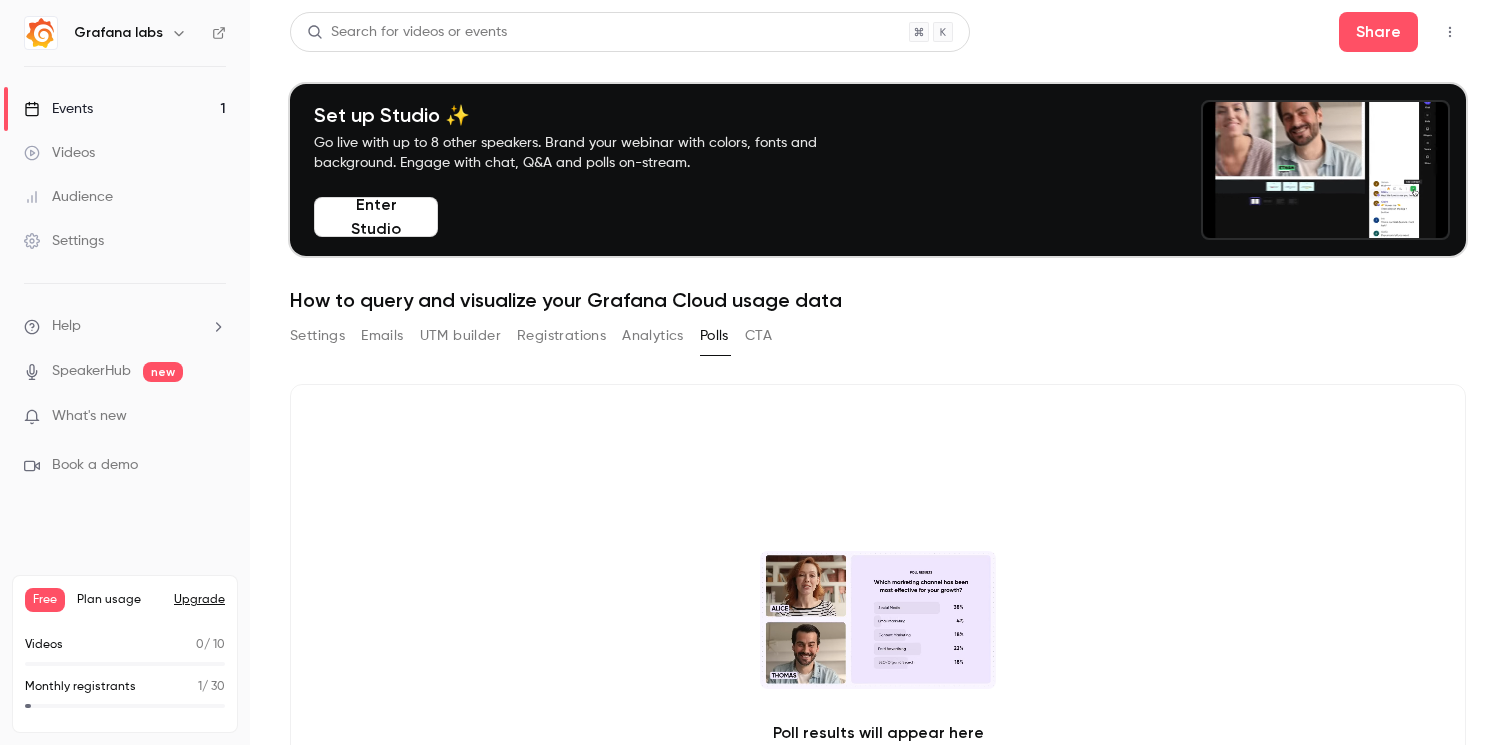 click on "CTA" at bounding box center [758, 336] 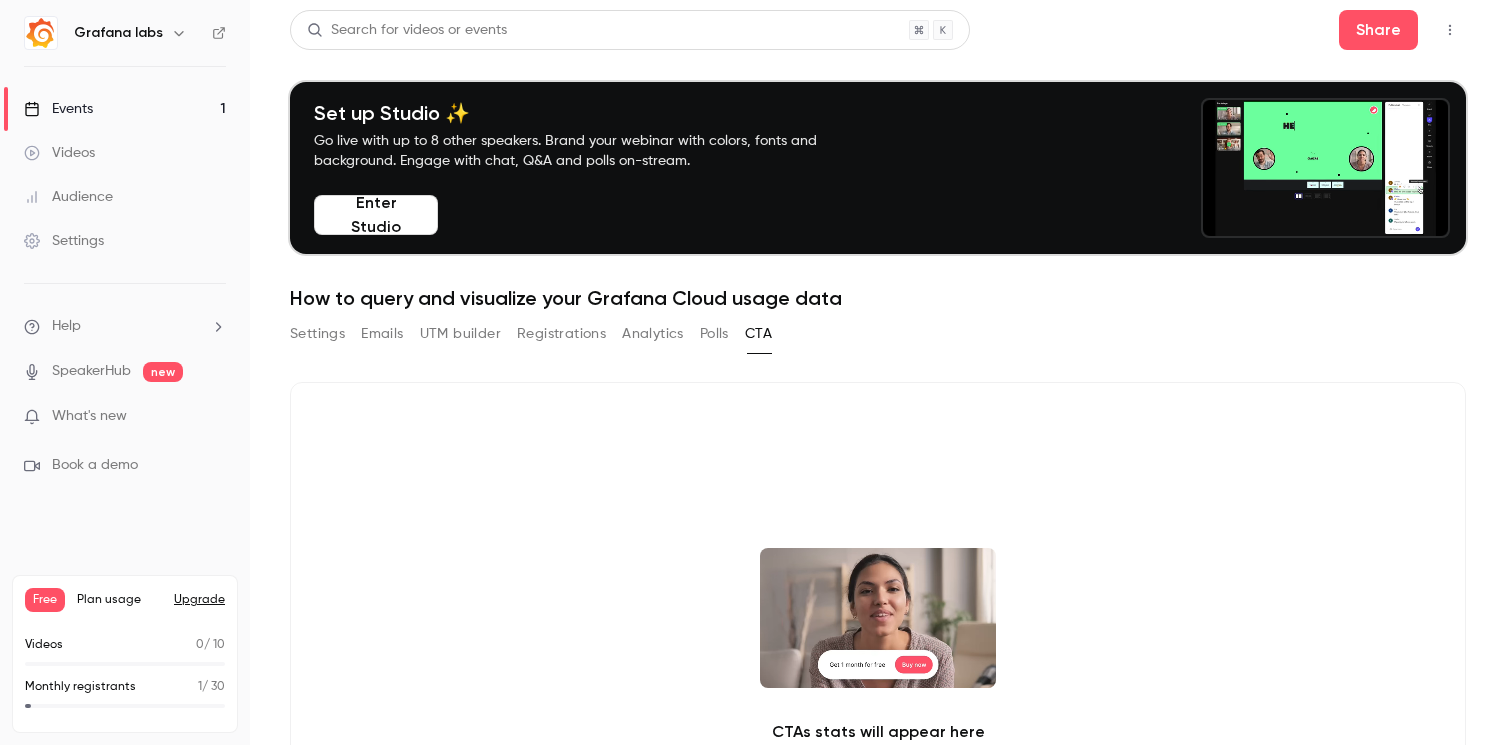 scroll, scrollTop: 0, scrollLeft: 0, axis: both 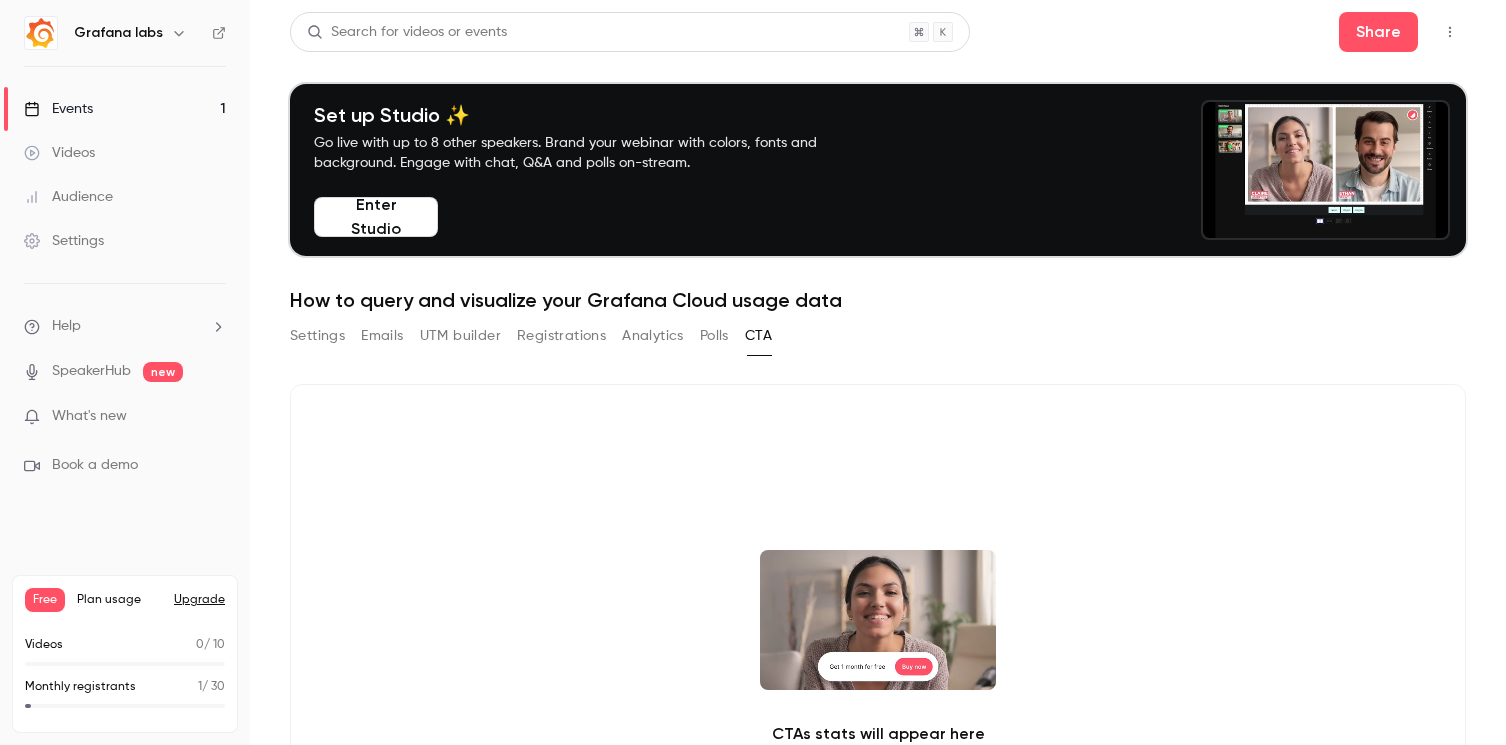 click on "Settings" at bounding box center (317, 336) 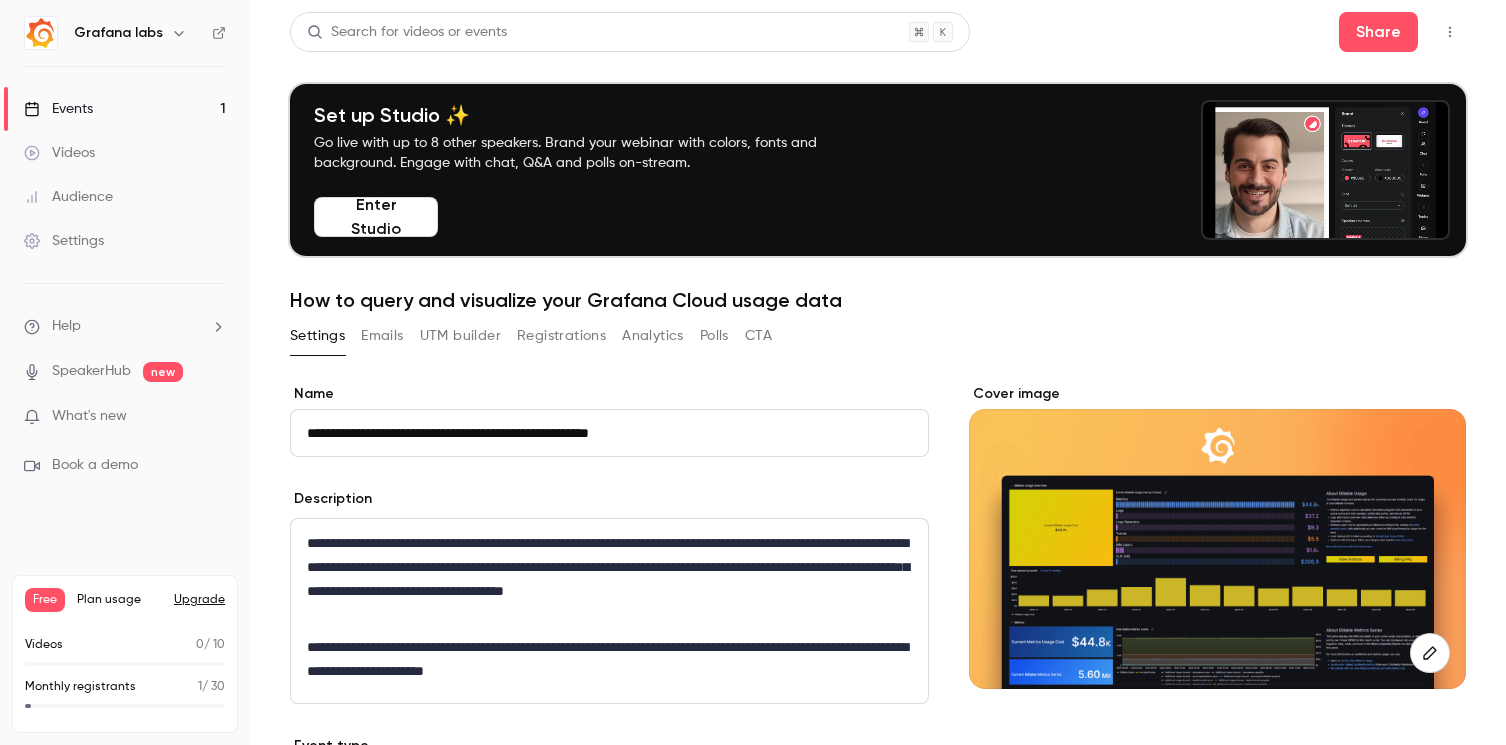 click on "Videos" at bounding box center (59, 153) 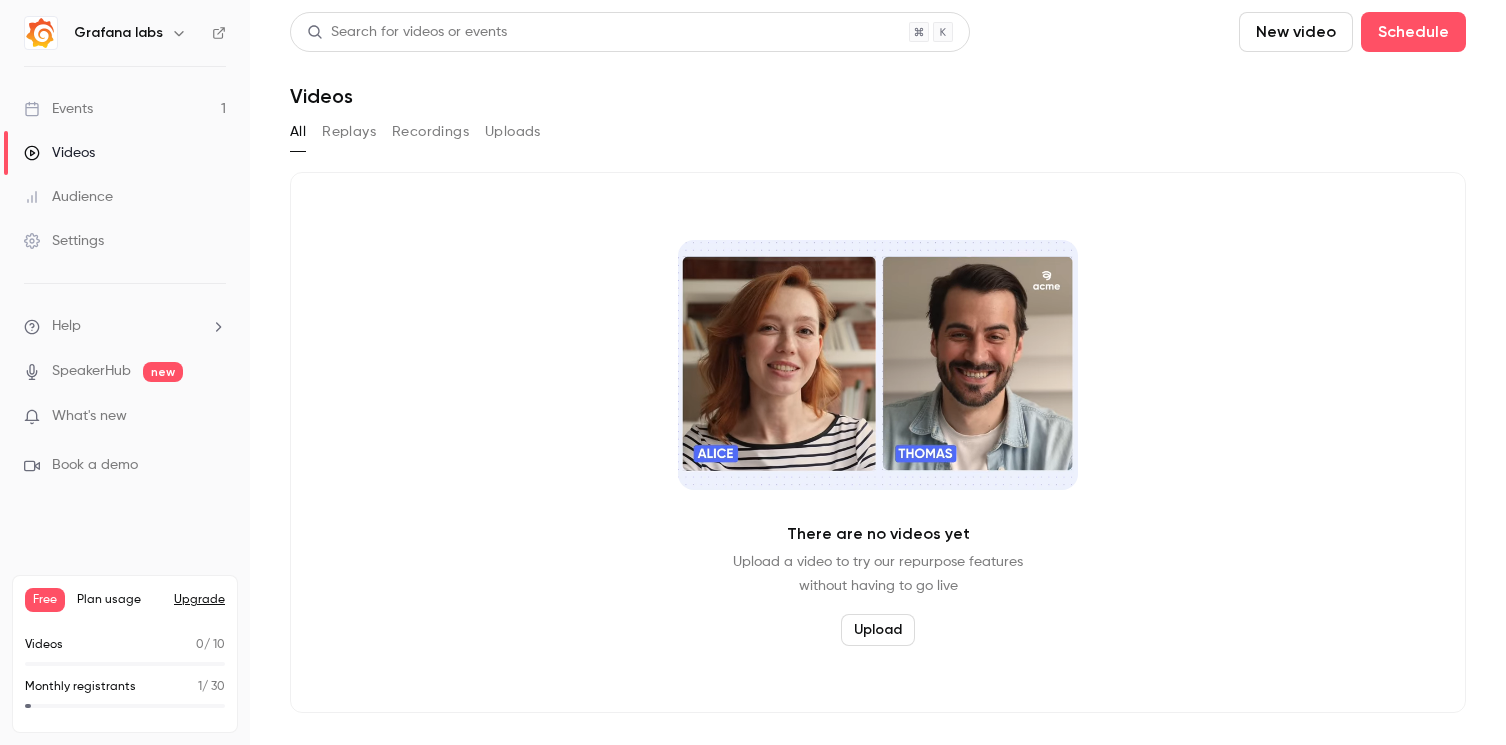 click on "Upload" at bounding box center (878, 630) 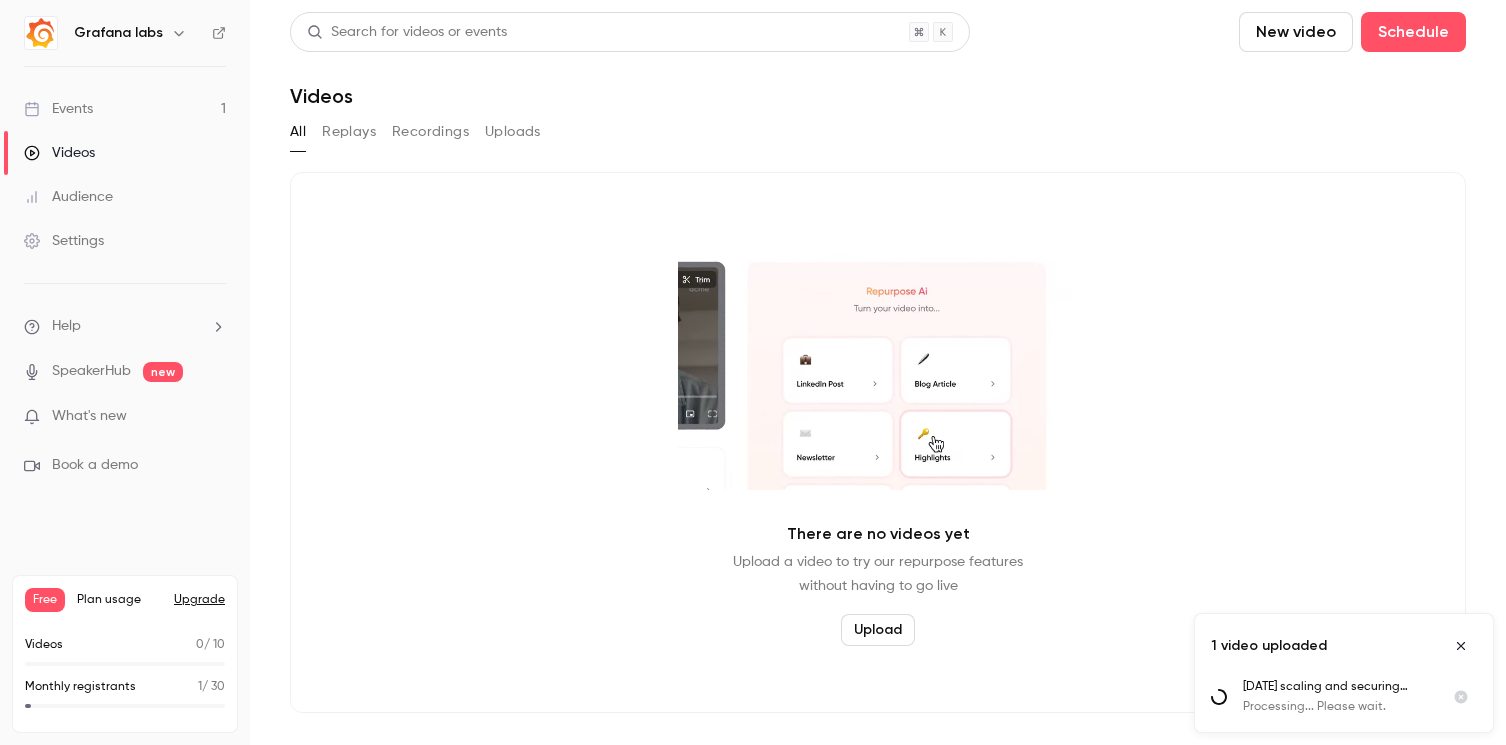click on "Replays" at bounding box center [349, 132] 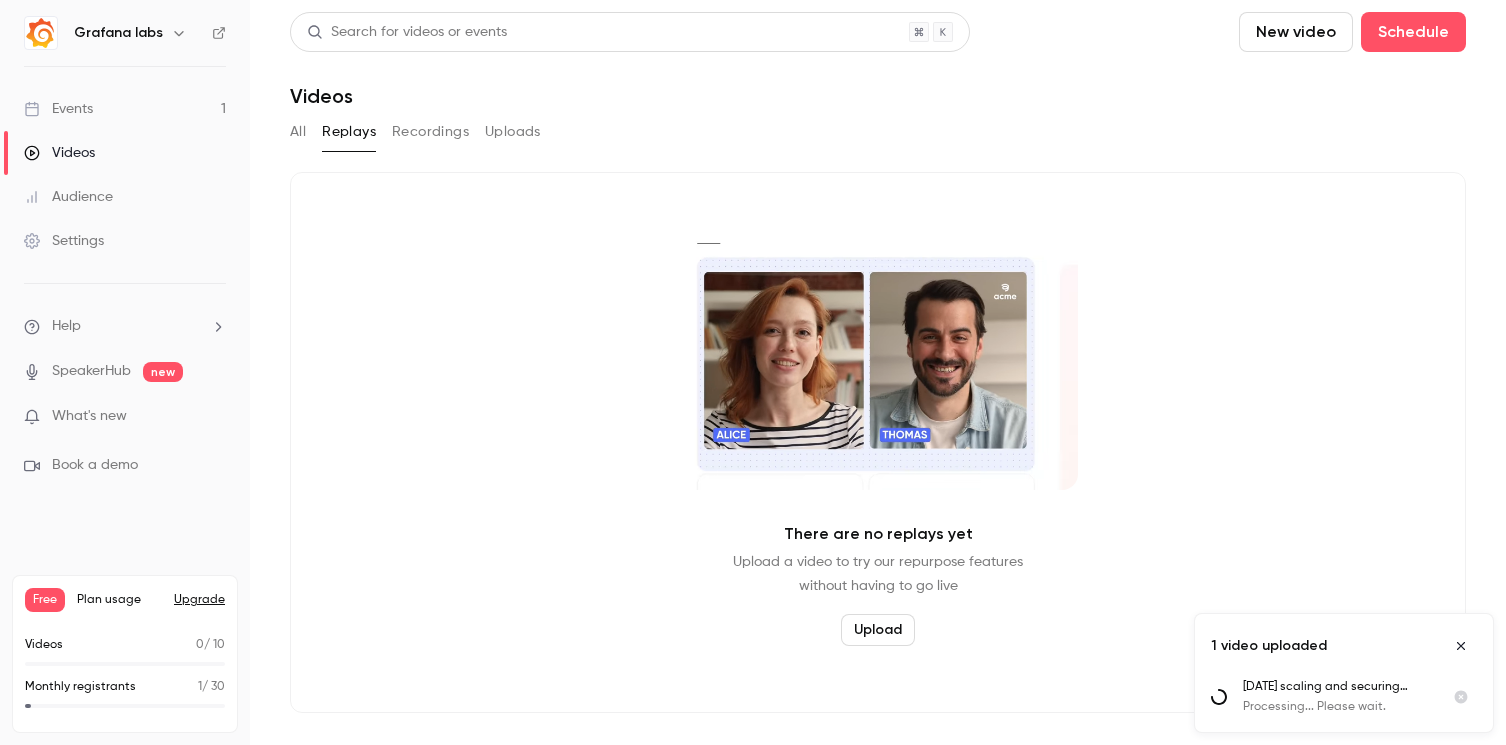 click on "Recordings" at bounding box center (430, 132) 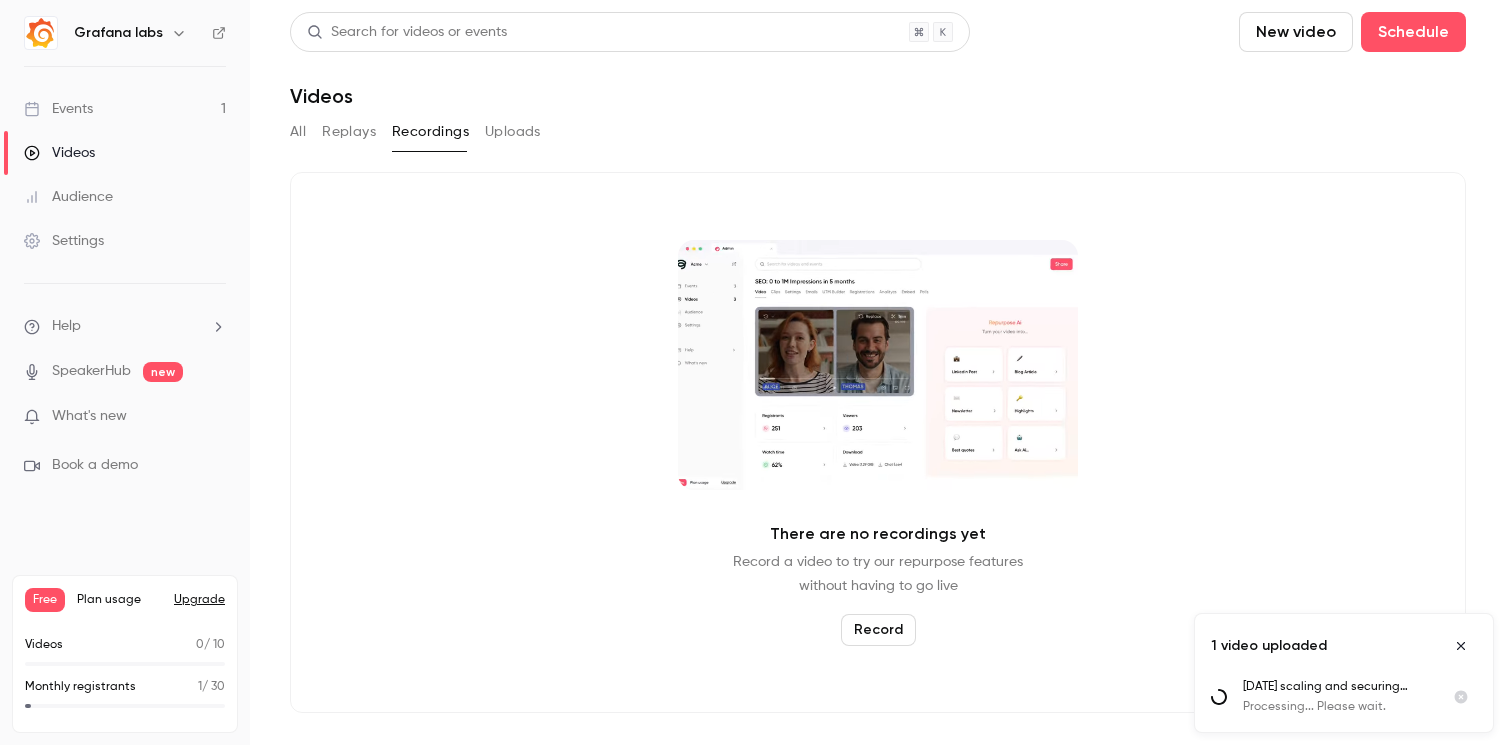 click on "Uploads" at bounding box center [513, 132] 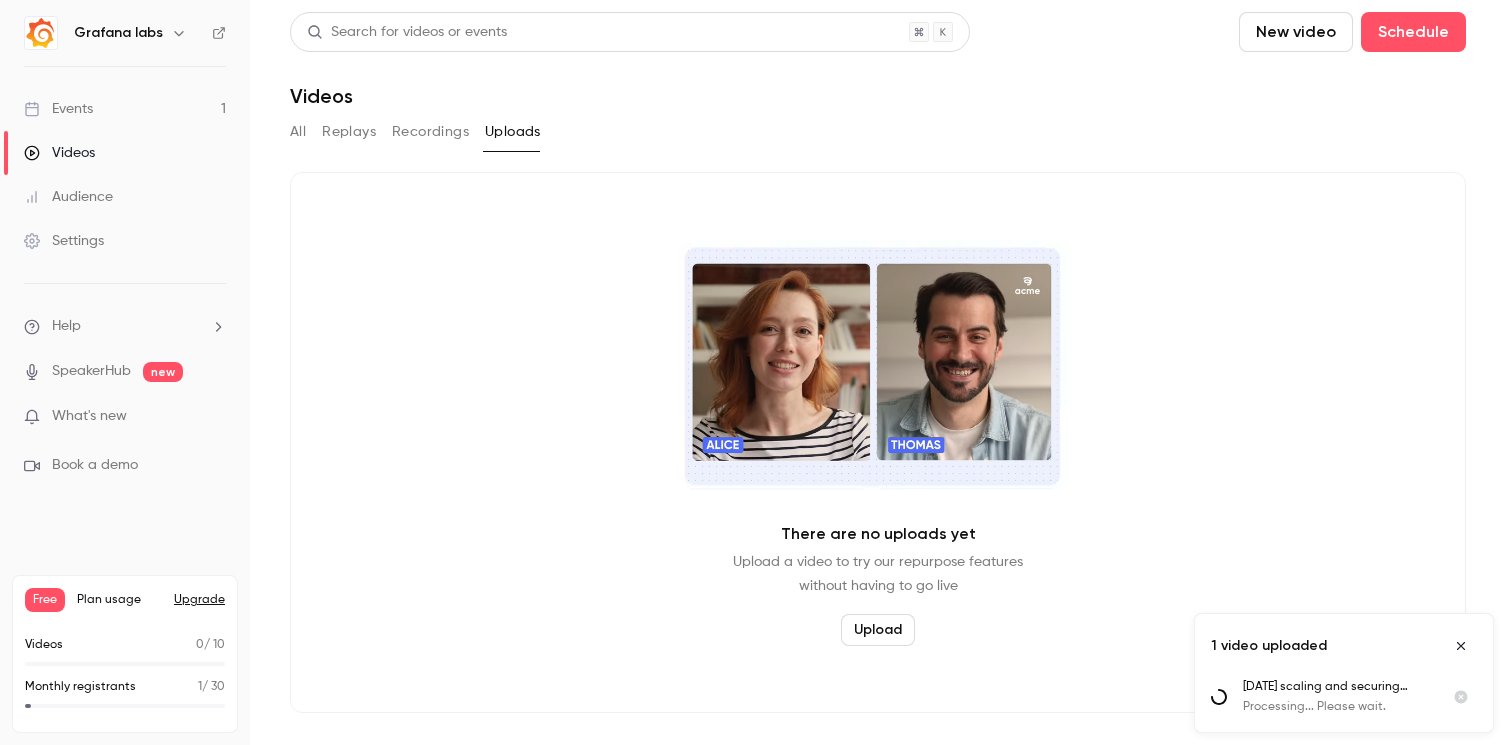 click on "All" at bounding box center [298, 132] 